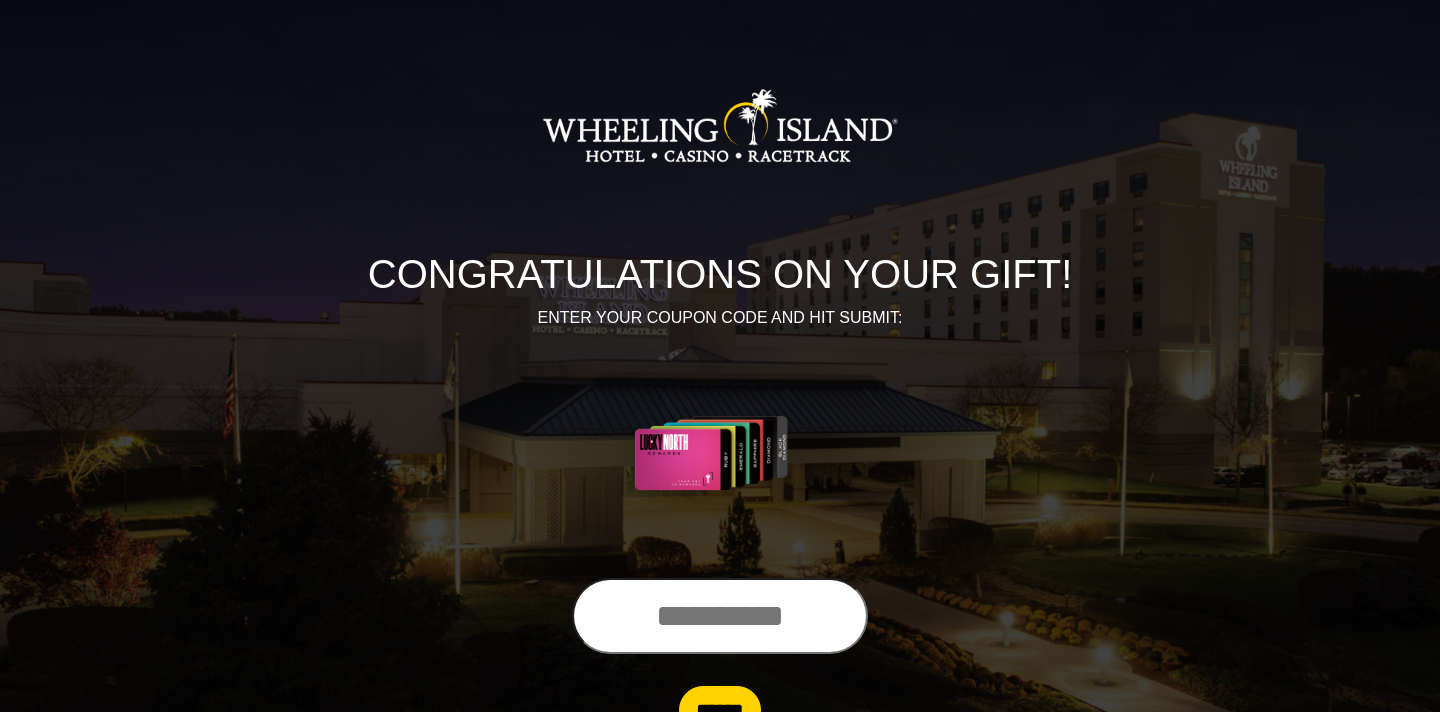 scroll, scrollTop: 0, scrollLeft: 0, axis: both 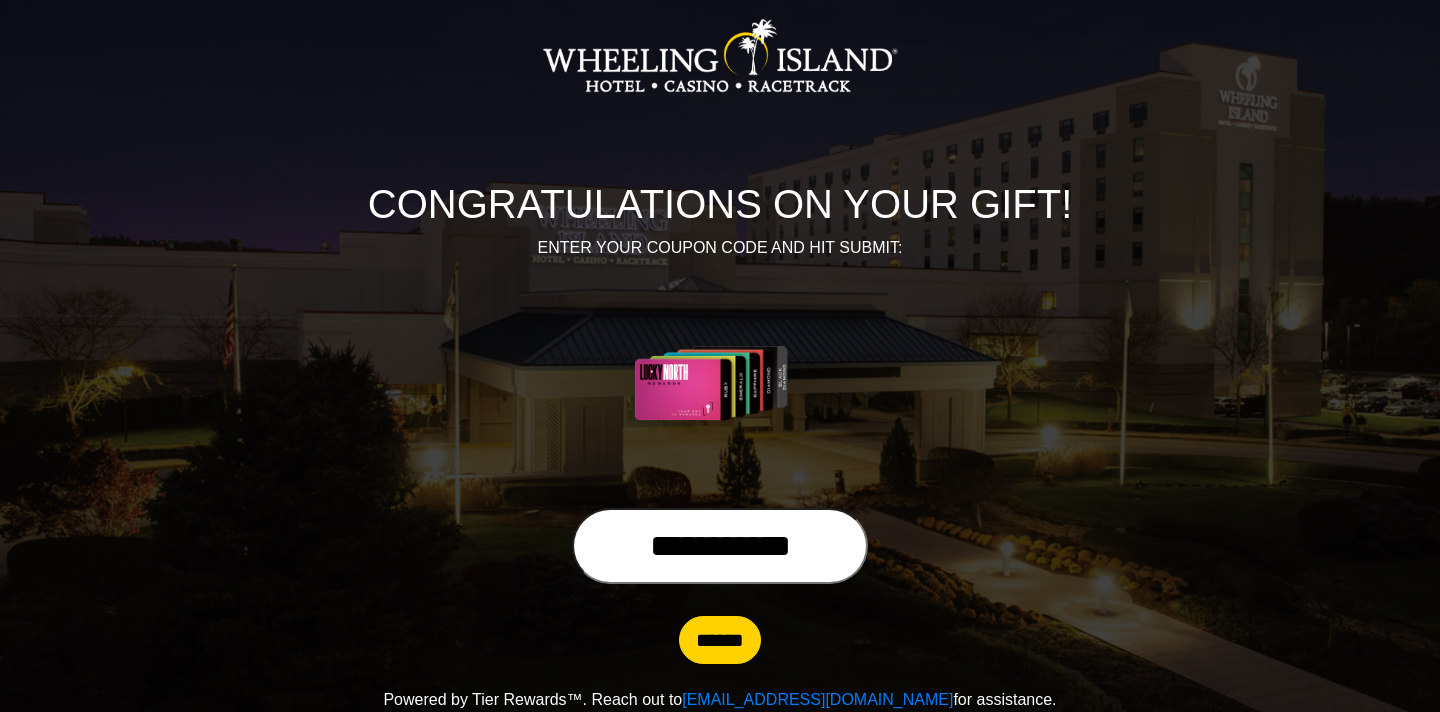 type on "**********" 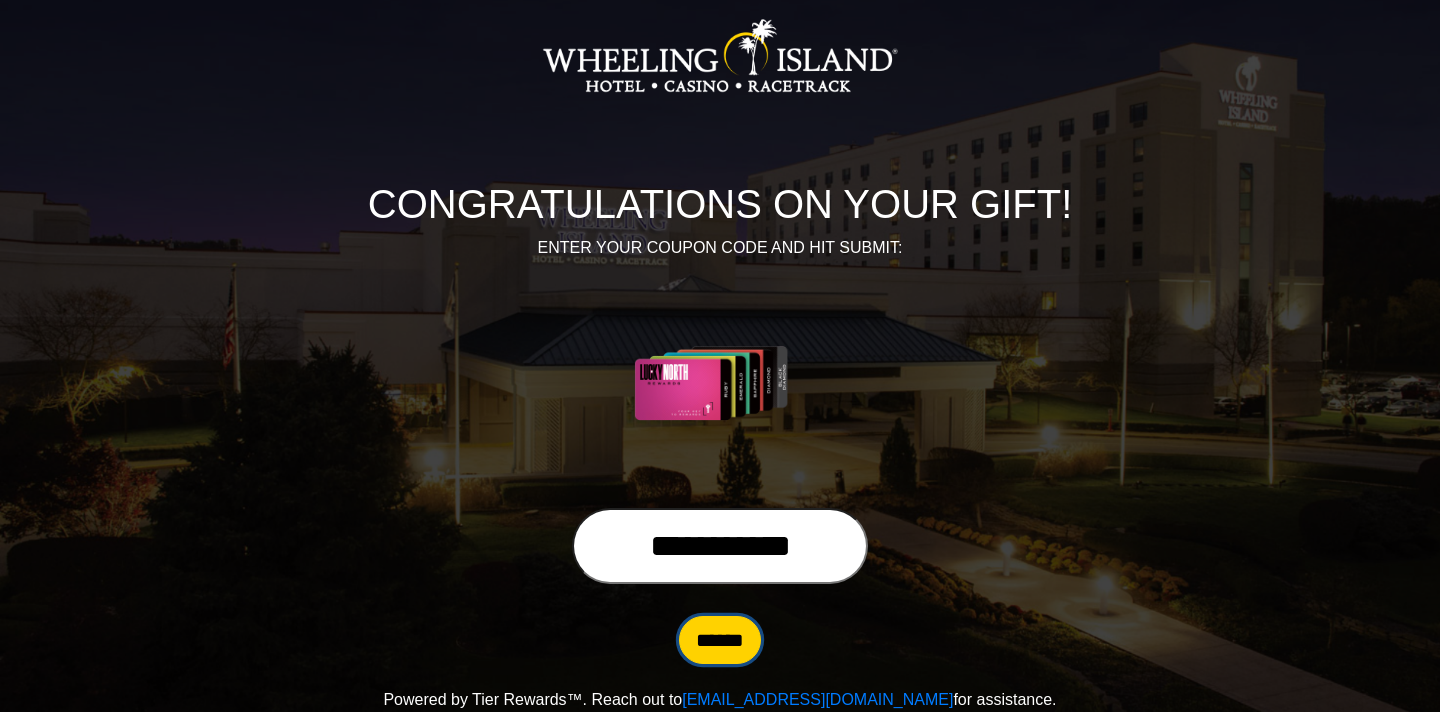 click on "******" at bounding box center [720, 640] 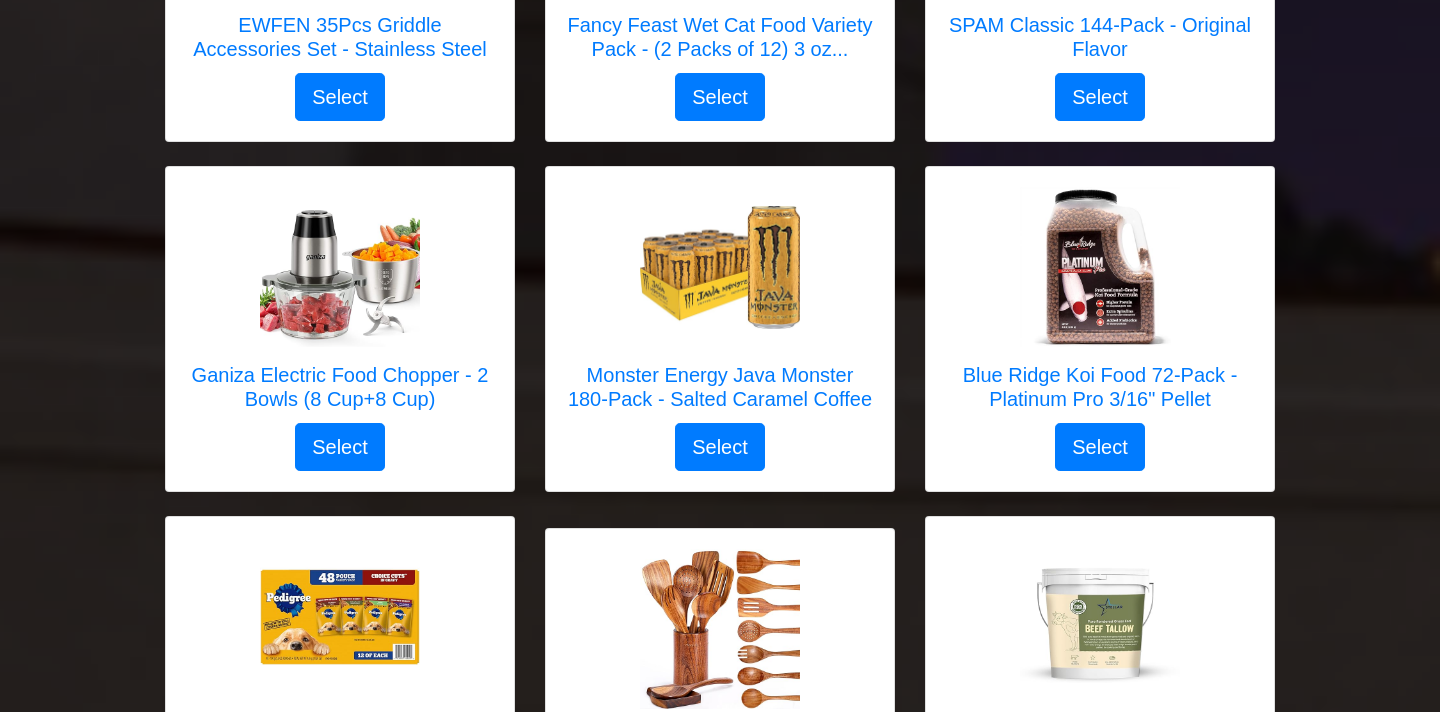 scroll, scrollTop: 3017, scrollLeft: 0, axis: vertical 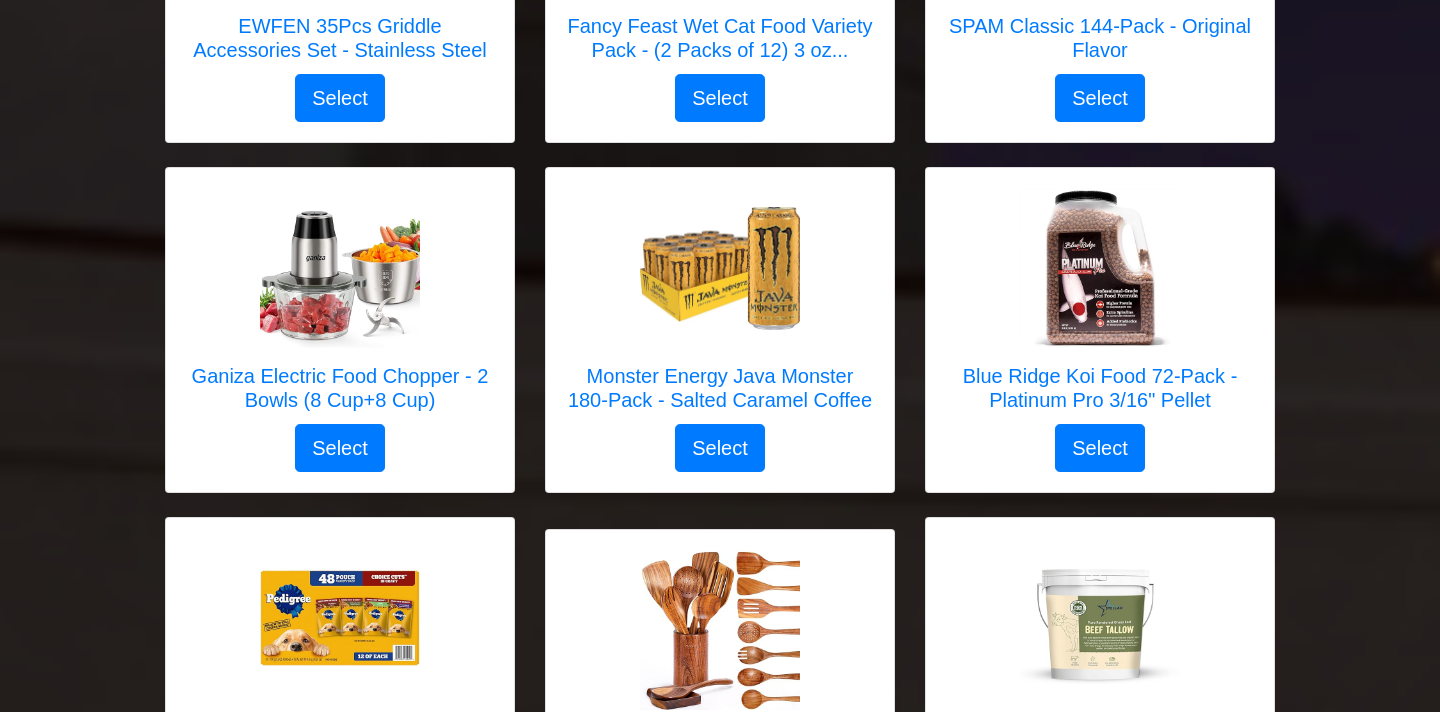 click on "Monster Energy Java Monster 180-Pack - Salted Caramel Coffee
Select" at bounding box center [720, 330] 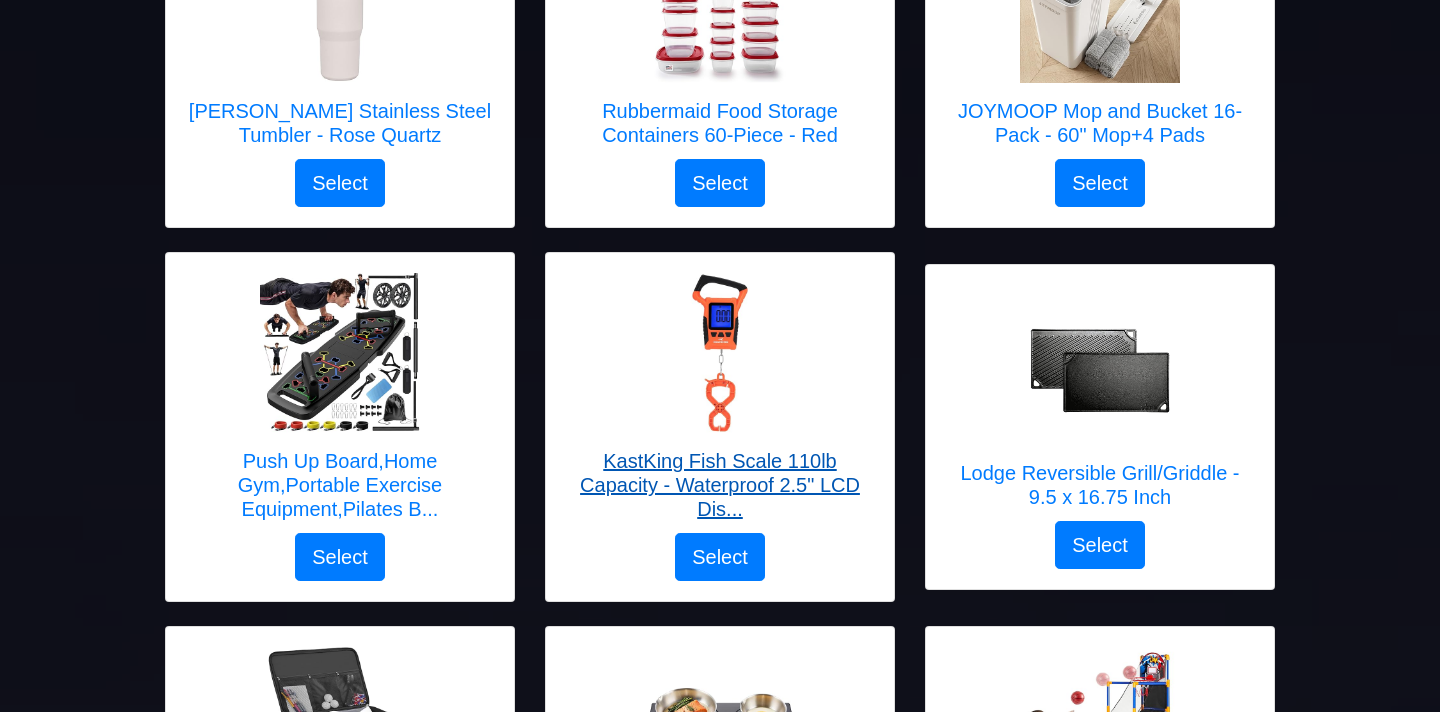 scroll, scrollTop: 1140, scrollLeft: 0, axis: vertical 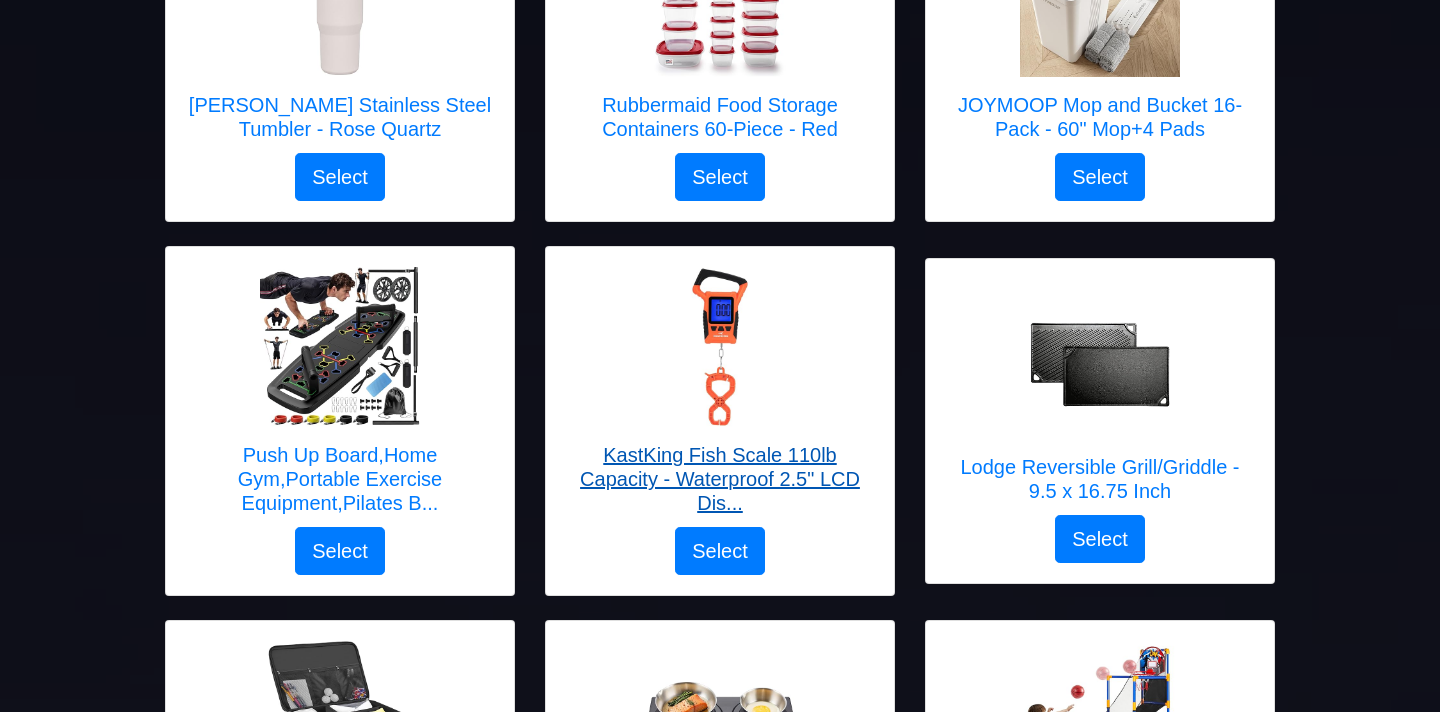 click on "KastKing Fish Scale 110lb Capacity - Waterproof 2.5" LCD Dis..." at bounding box center [720, 479] 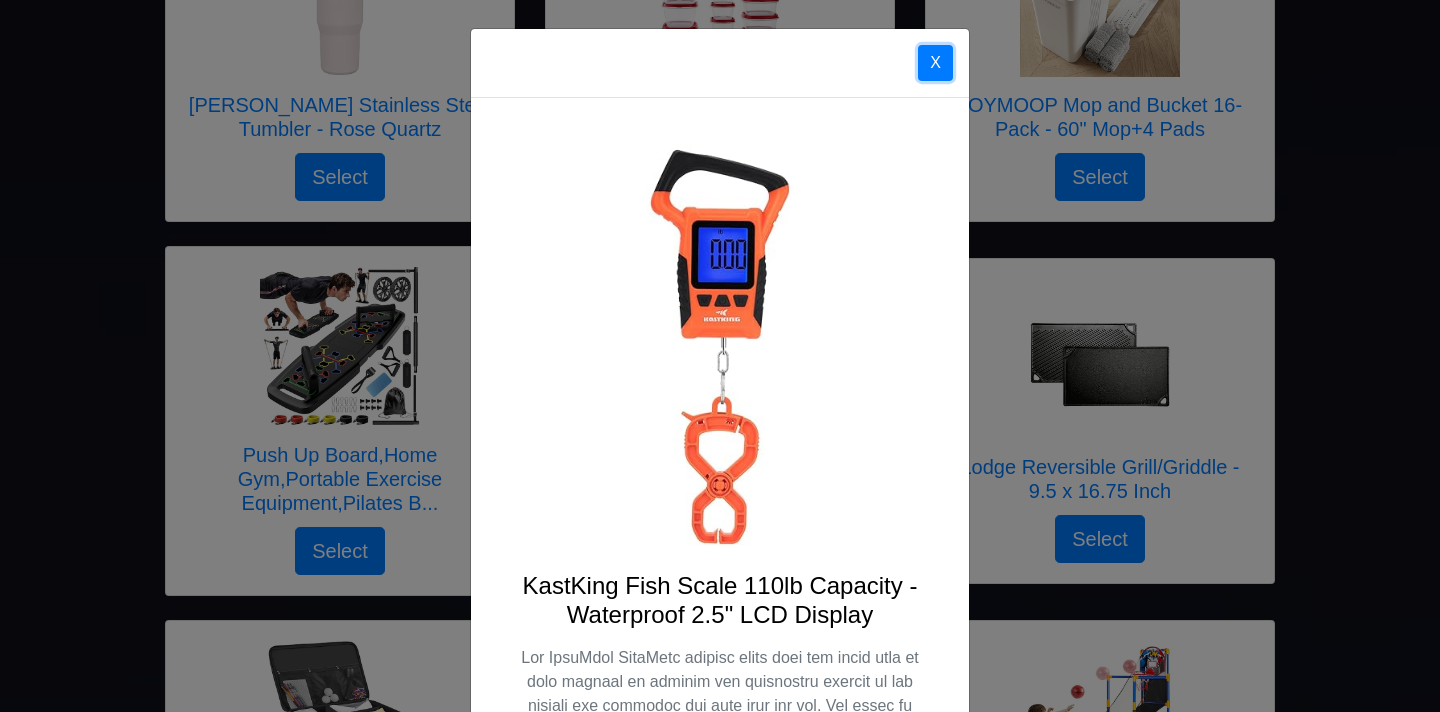 click on "X" at bounding box center (935, 63) 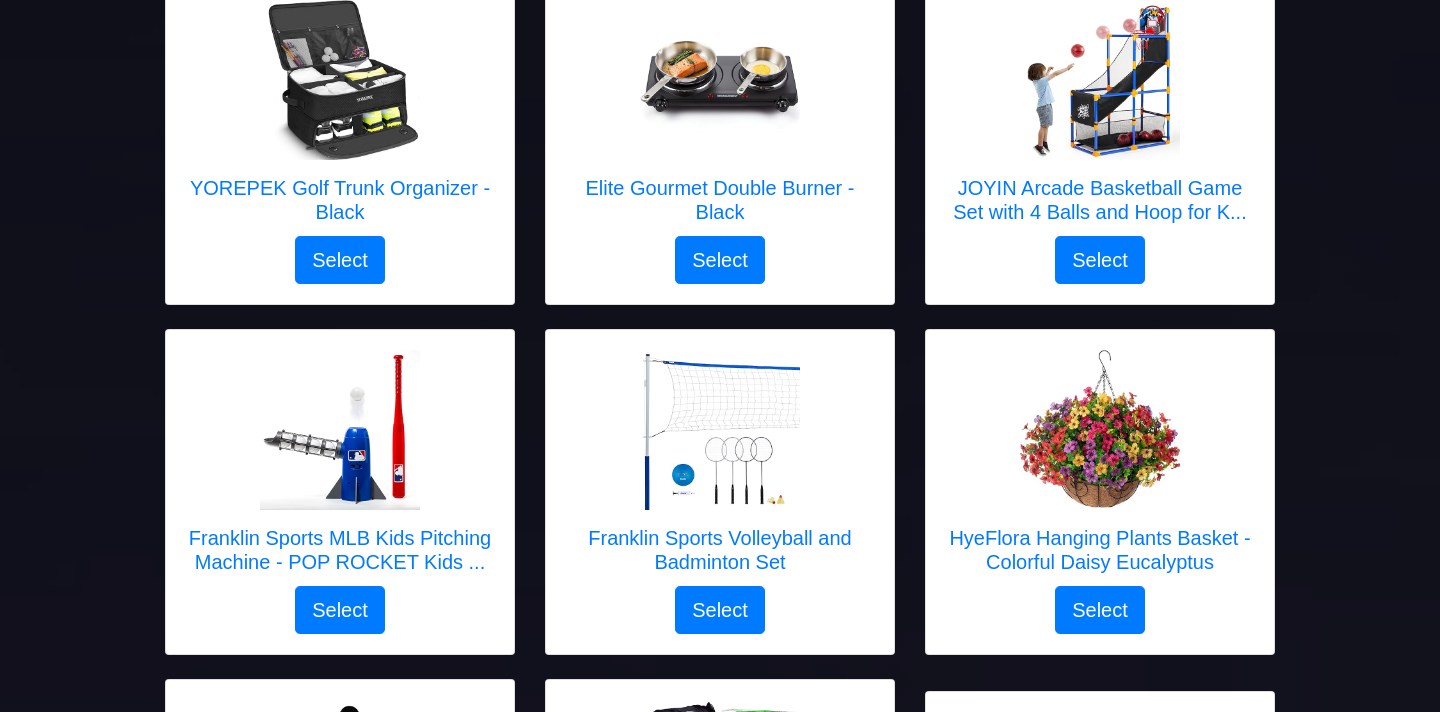 scroll, scrollTop: 1860, scrollLeft: 0, axis: vertical 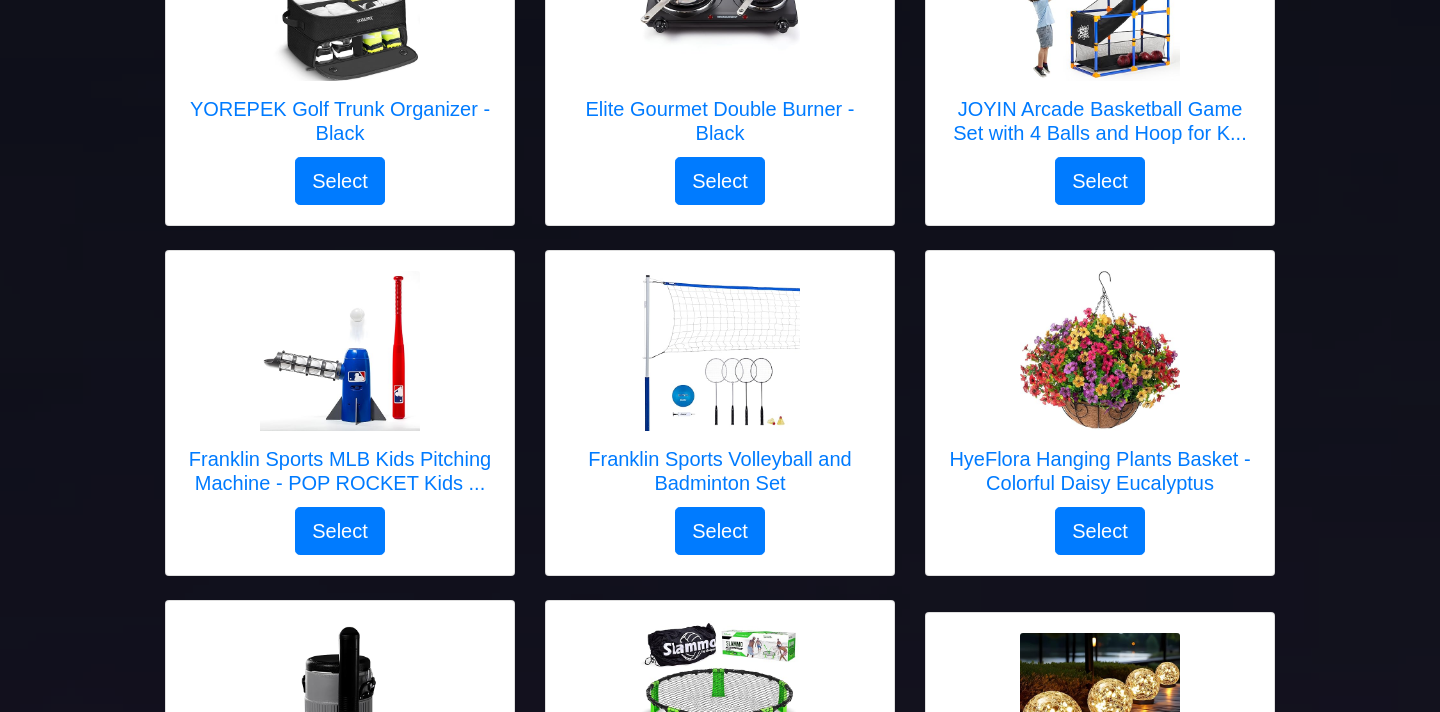 click on "HyeFlora Hanging Plants Basket - Colorful Daisy Eucalyptus
Select" at bounding box center (1100, 413) 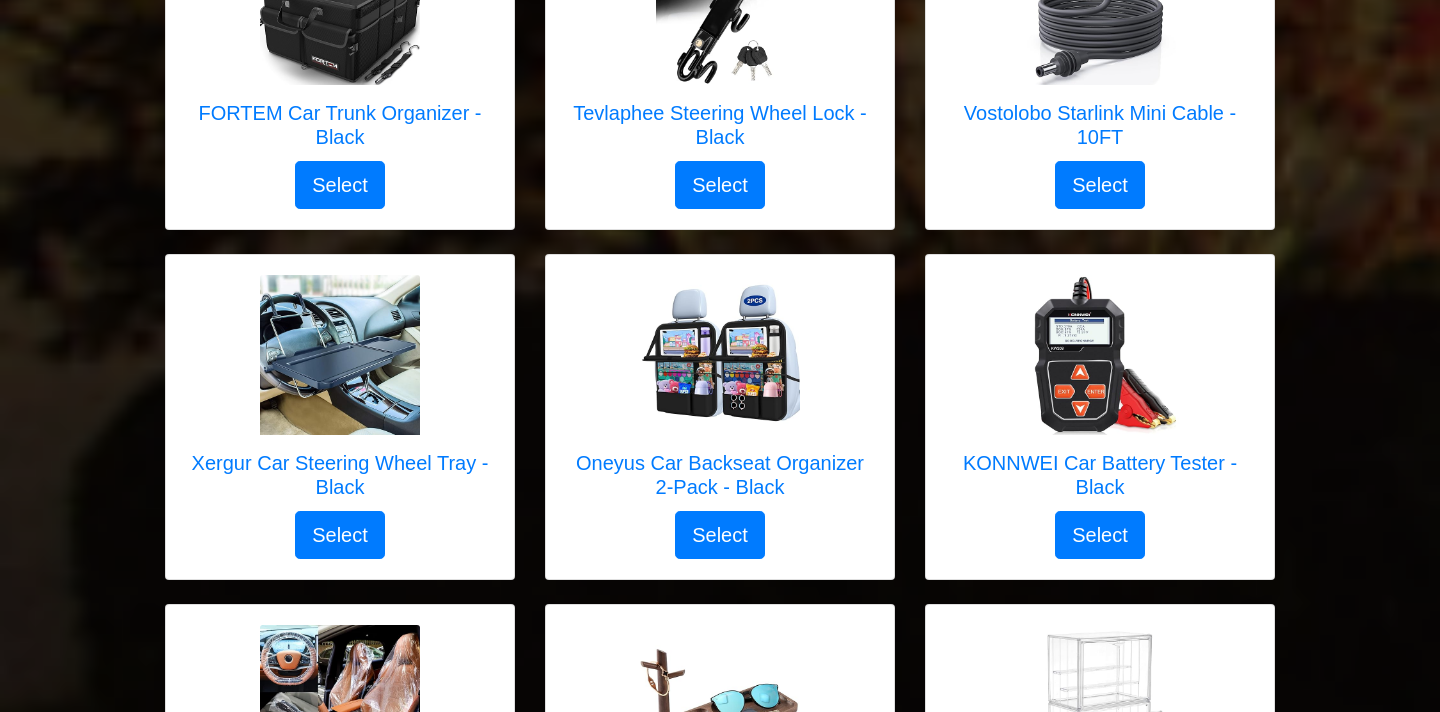 scroll, scrollTop: 6101, scrollLeft: 0, axis: vertical 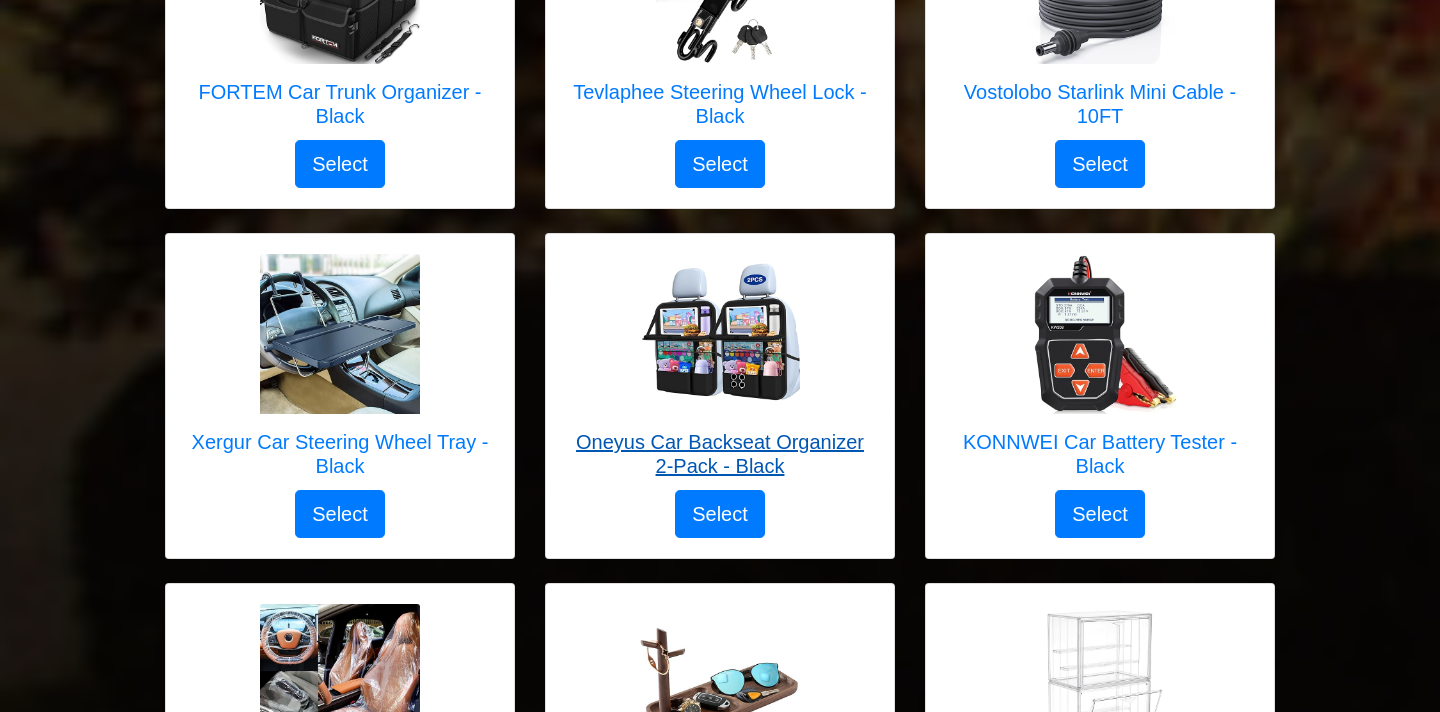 click at bounding box center (720, 334) 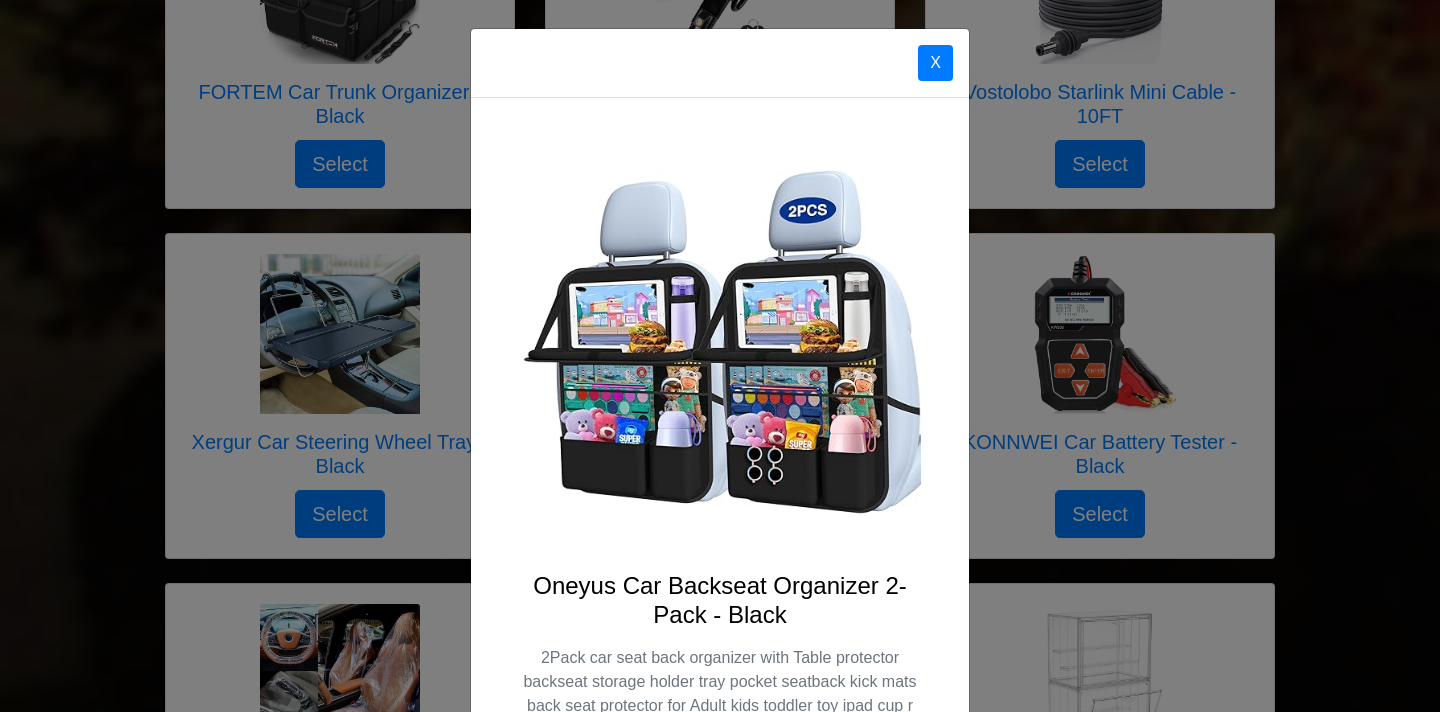 click on "Oneyus Car Backseat Organizer 2-Pack - Black
2Pack car seat back organizer with Table protector backseat storage holder tray pocket seatback kick mats back seat protector for Adult kids toddler toy ipad cup r Bottle Snack Book organization multifunctional camping accessories travel trip road truck must essentials
Select" at bounding box center (720, 492) 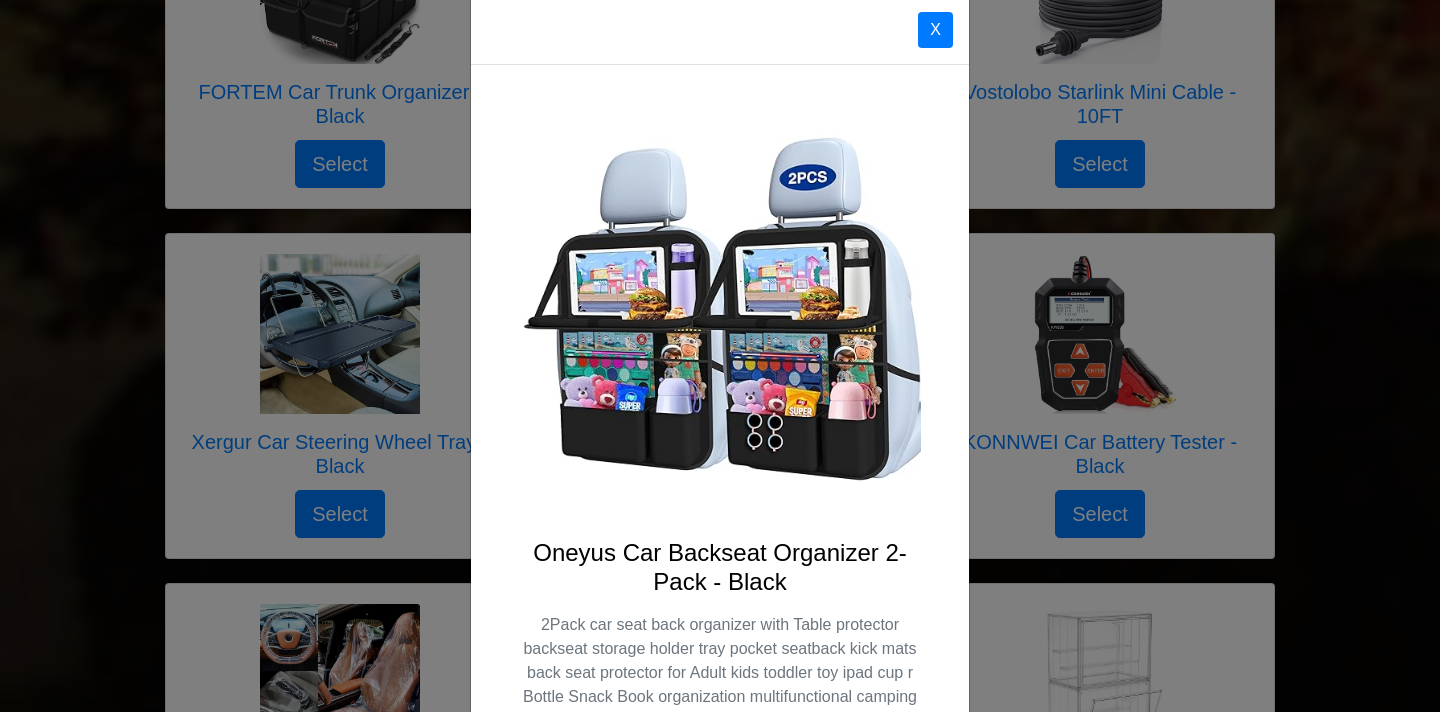 scroll, scrollTop: 0, scrollLeft: 0, axis: both 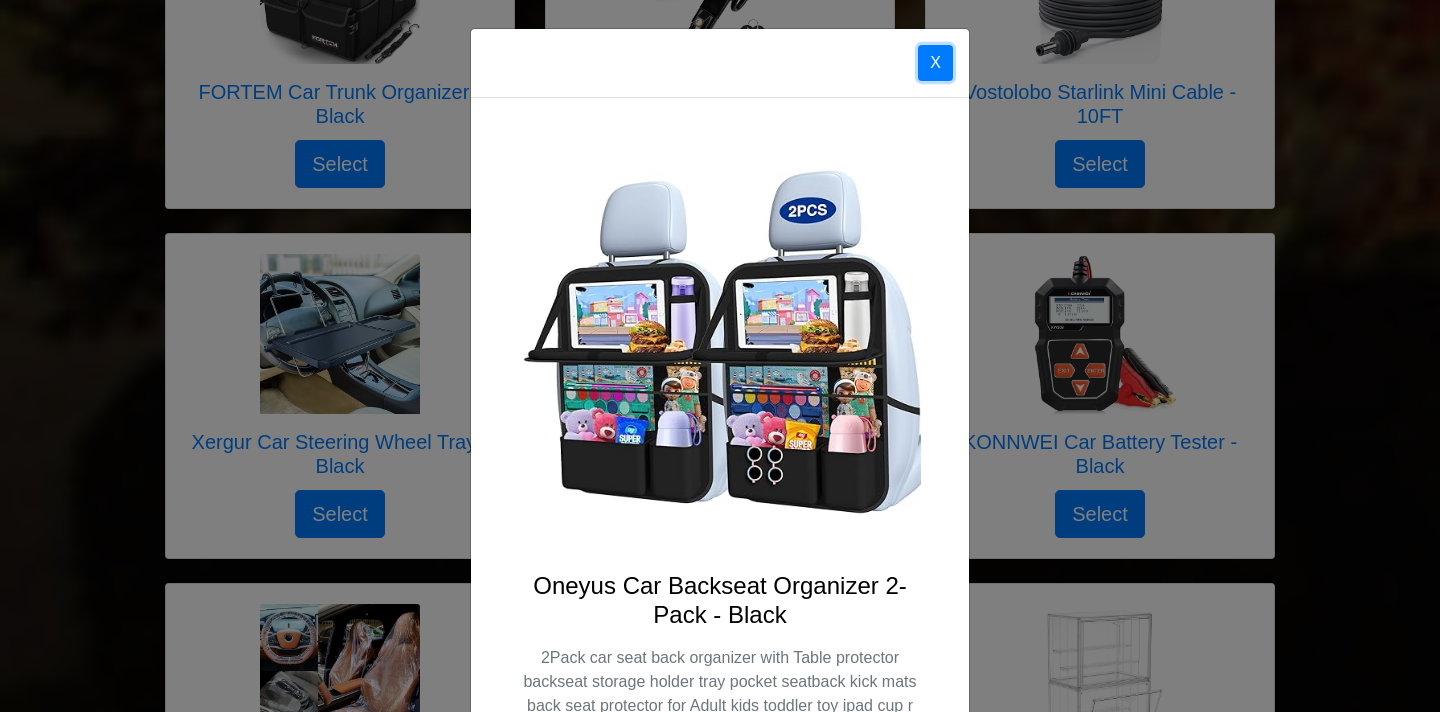 click on "X" at bounding box center [935, 63] 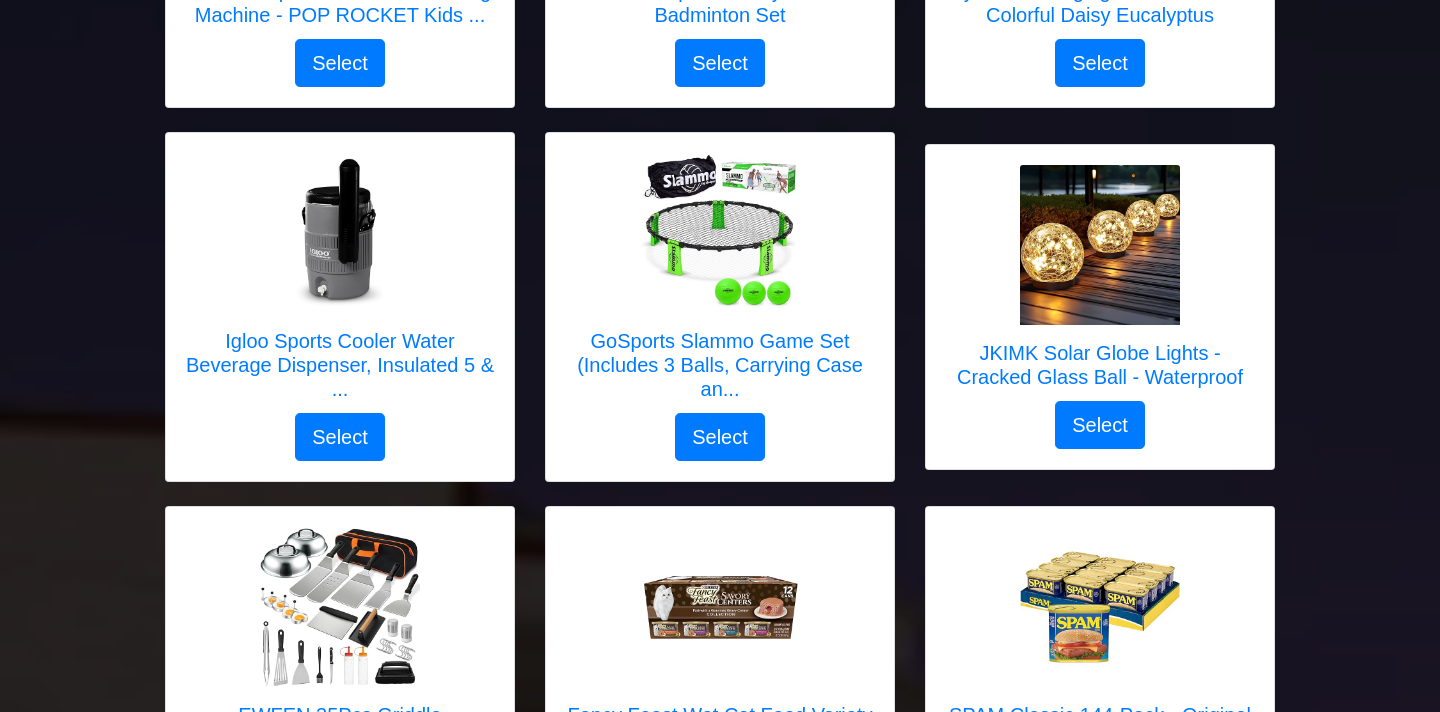 scroll, scrollTop: 2327, scrollLeft: 0, axis: vertical 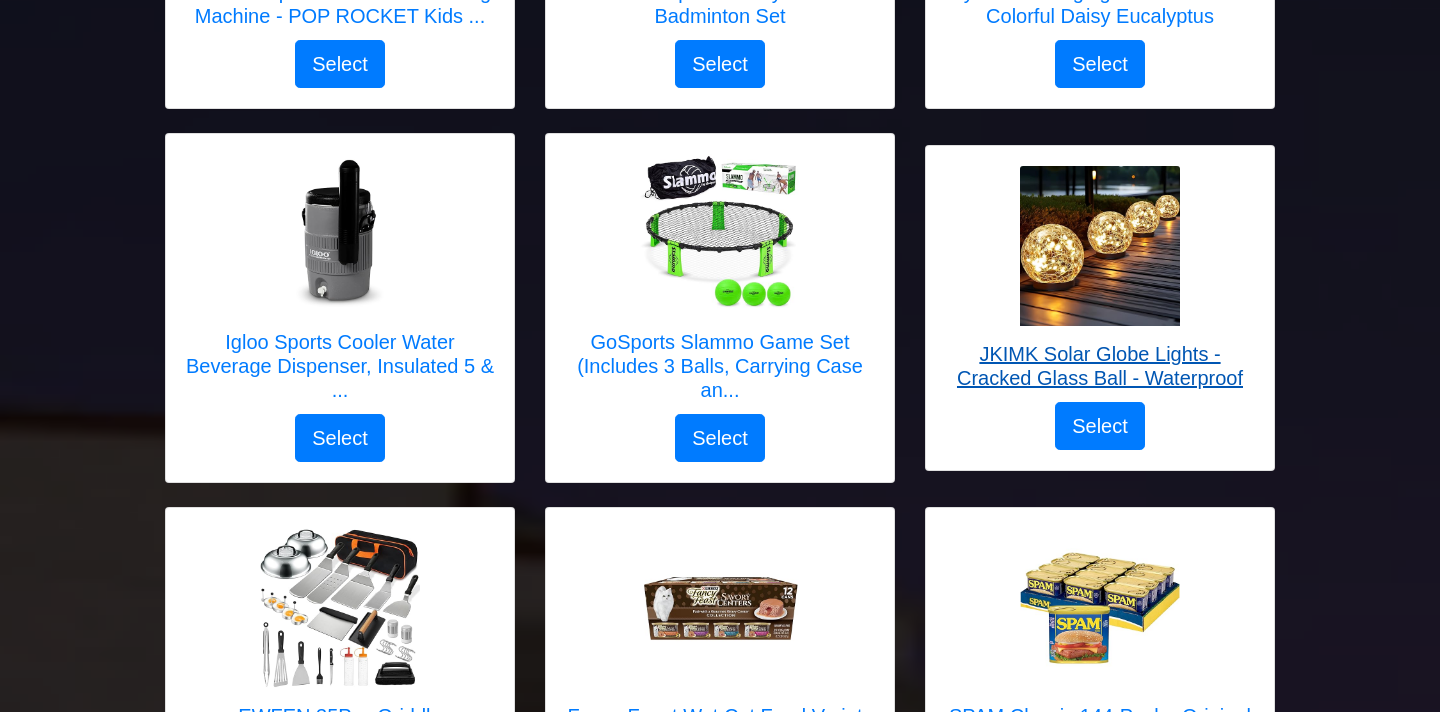 click at bounding box center (1100, 246) 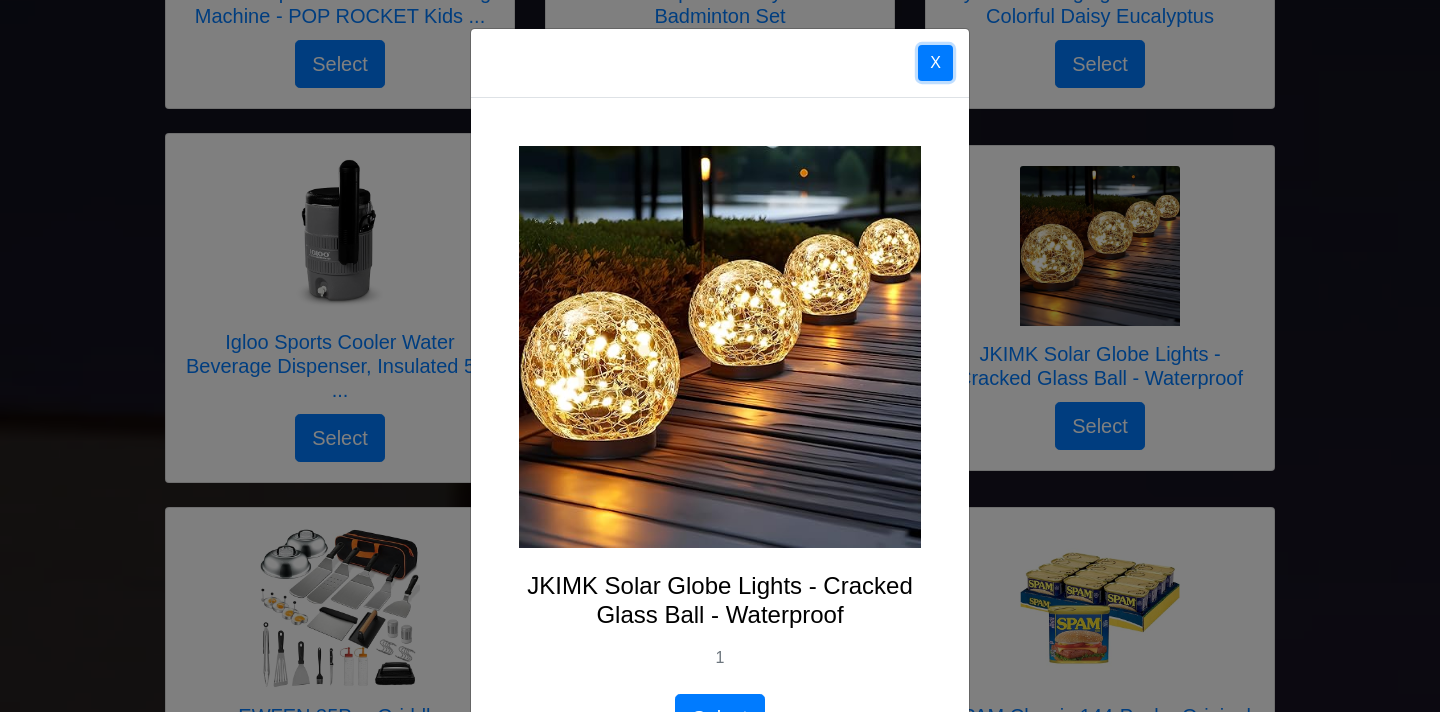 click on "X" at bounding box center (935, 63) 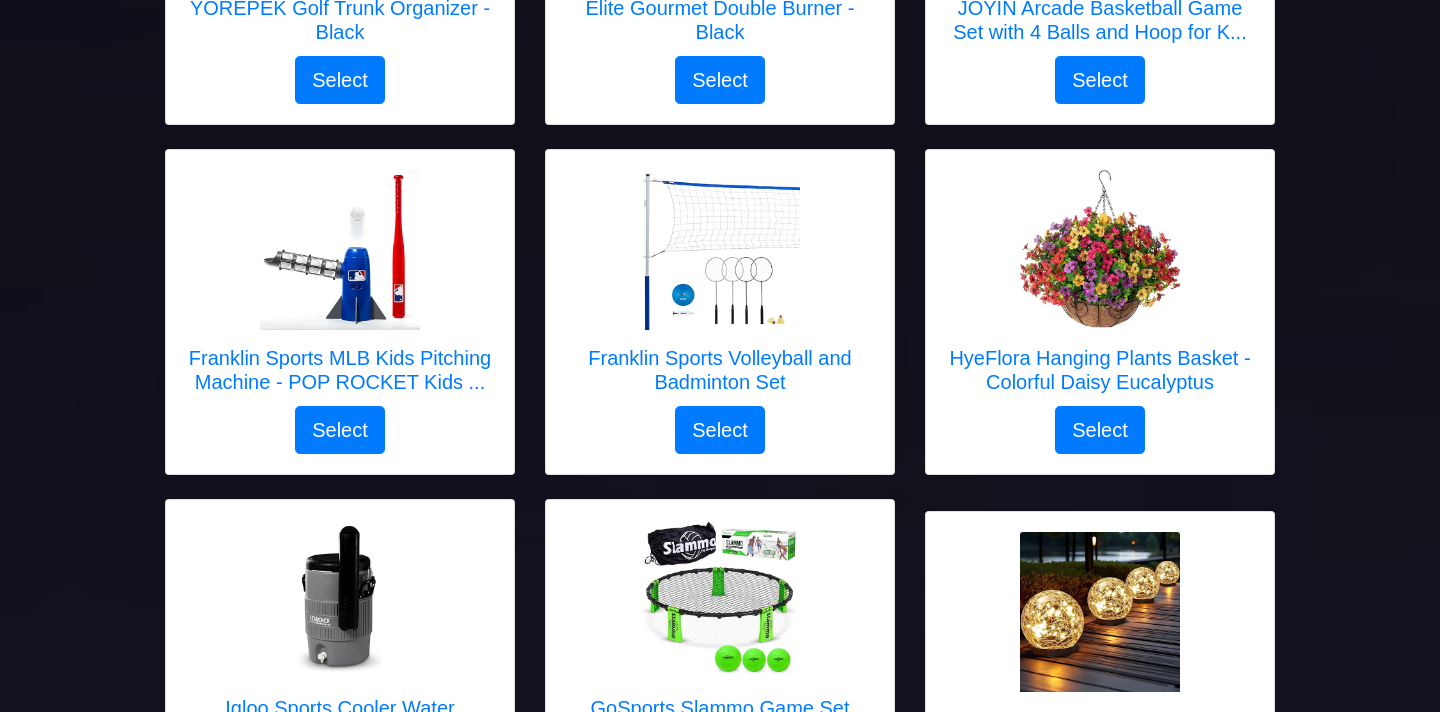 scroll, scrollTop: 1943, scrollLeft: 0, axis: vertical 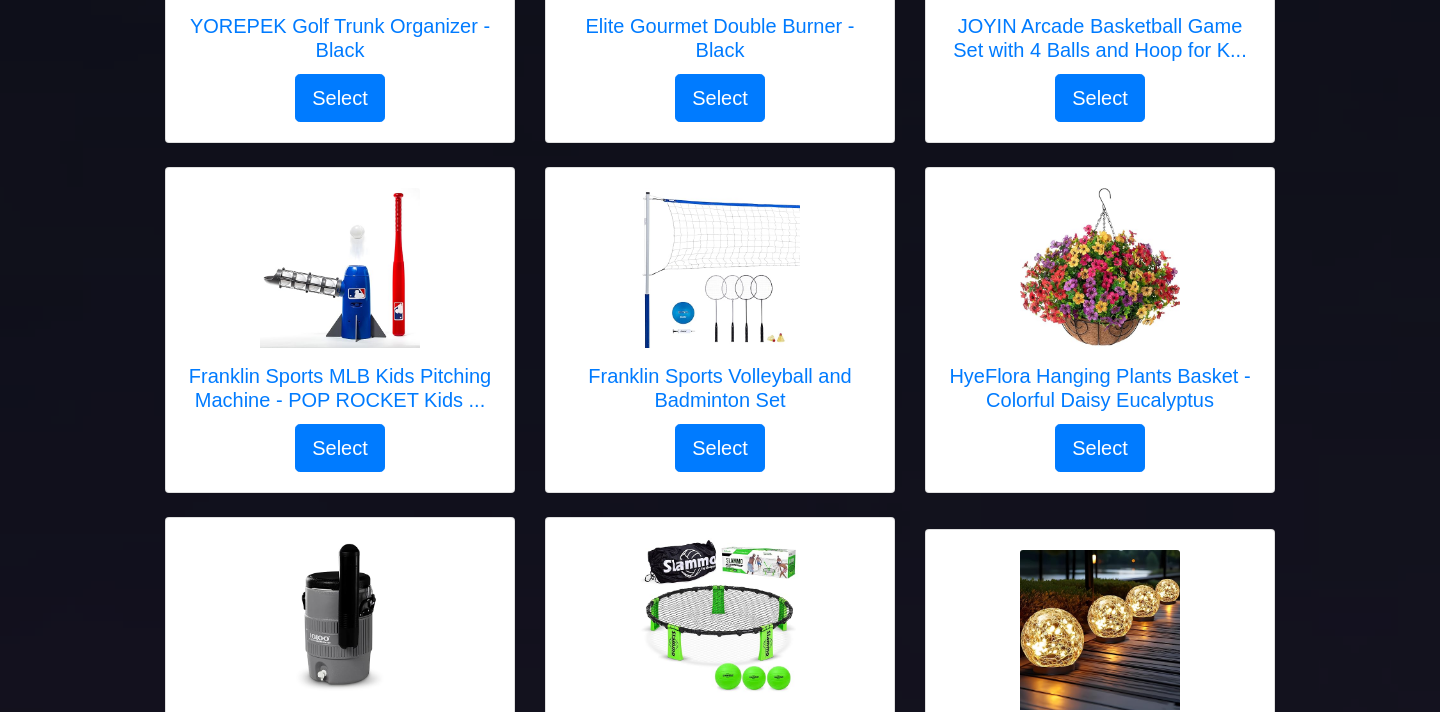 click on "HyeFlora Hanging Plants Basket - Colorful Daisy Eucalyptus
Select" at bounding box center [1100, 330] 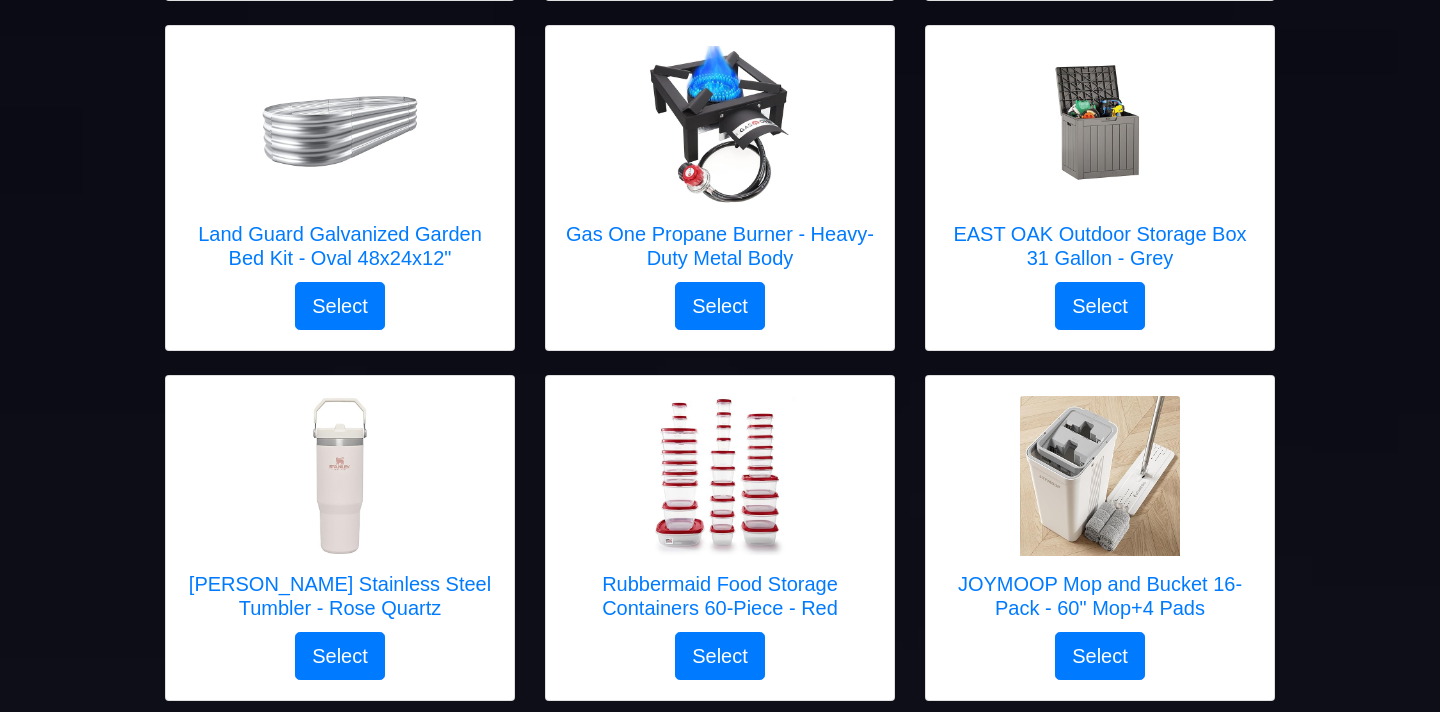scroll, scrollTop: 665, scrollLeft: 0, axis: vertical 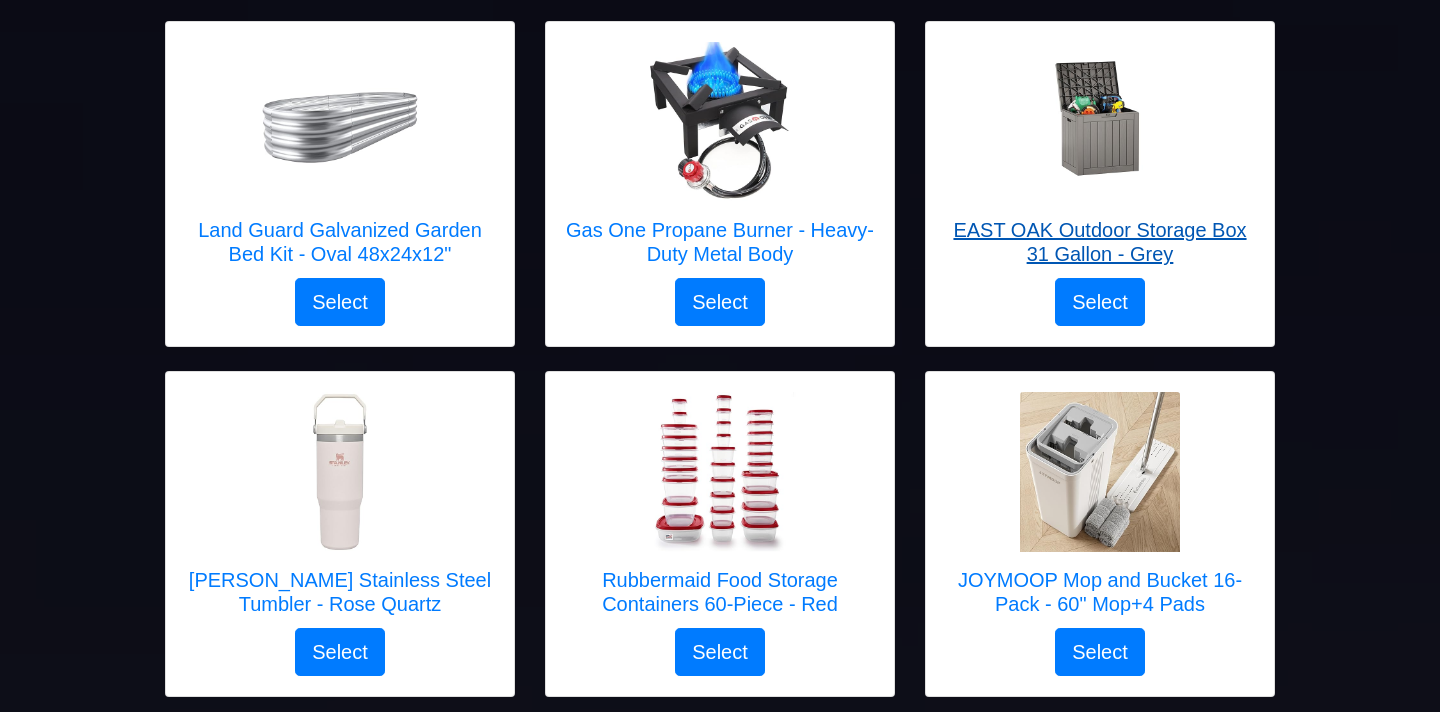 click at bounding box center (1100, 122) 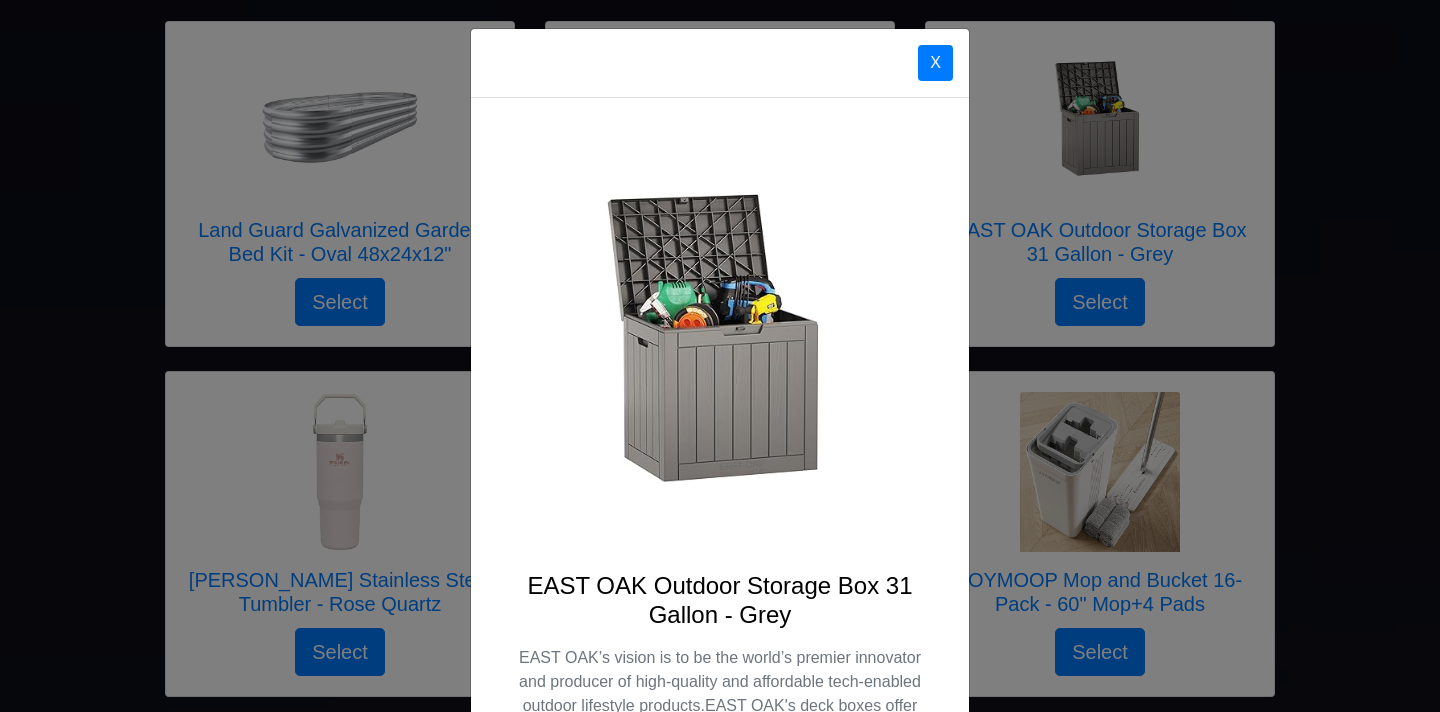 scroll, scrollTop: 3, scrollLeft: 0, axis: vertical 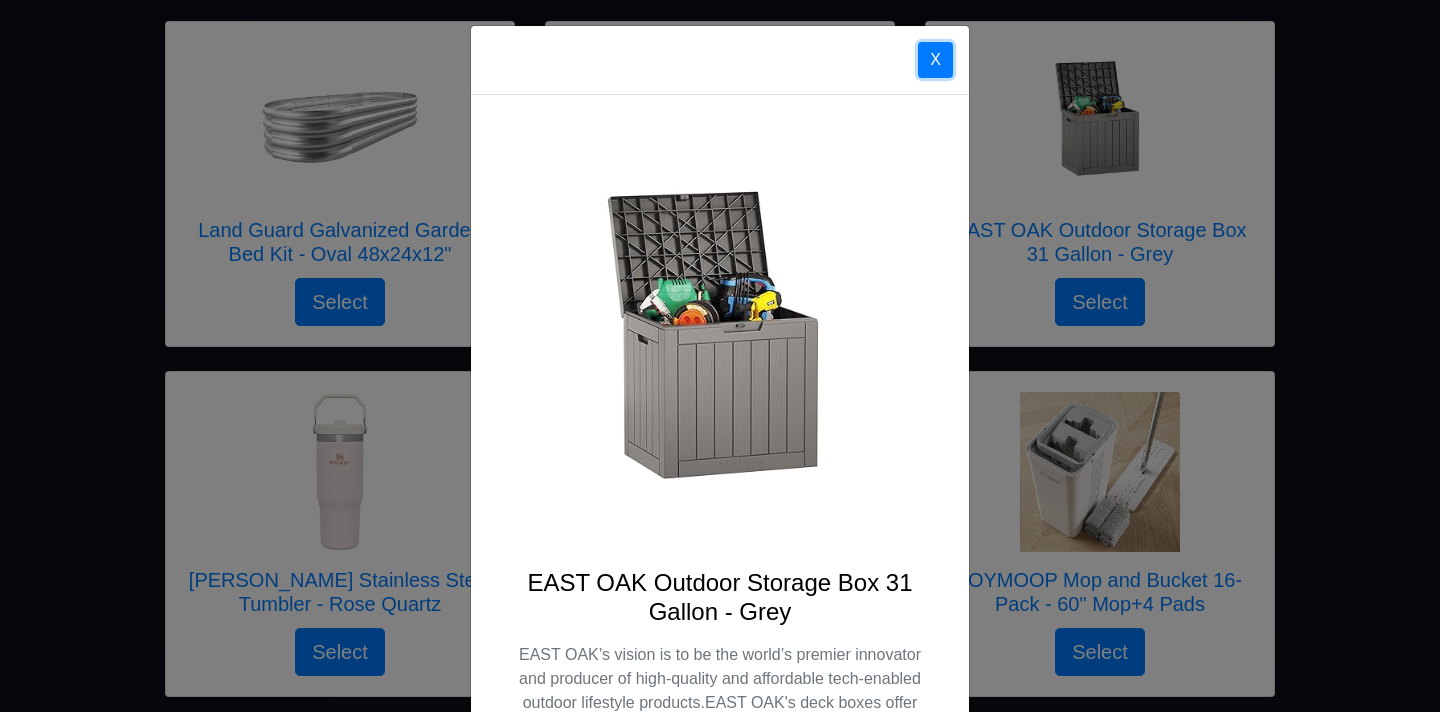 click on "X" at bounding box center [935, 60] 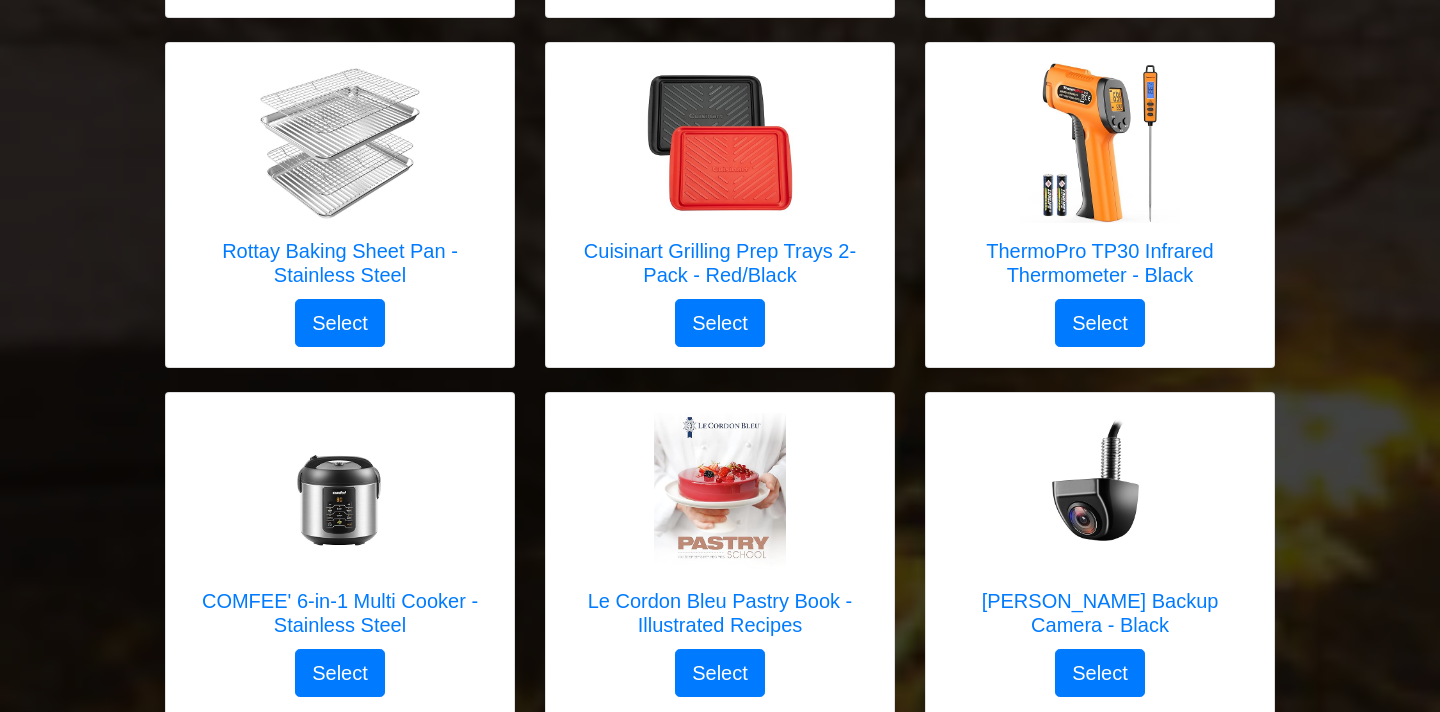 scroll, scrollTop: 4195, scrollLeft: 0, axis: vertical 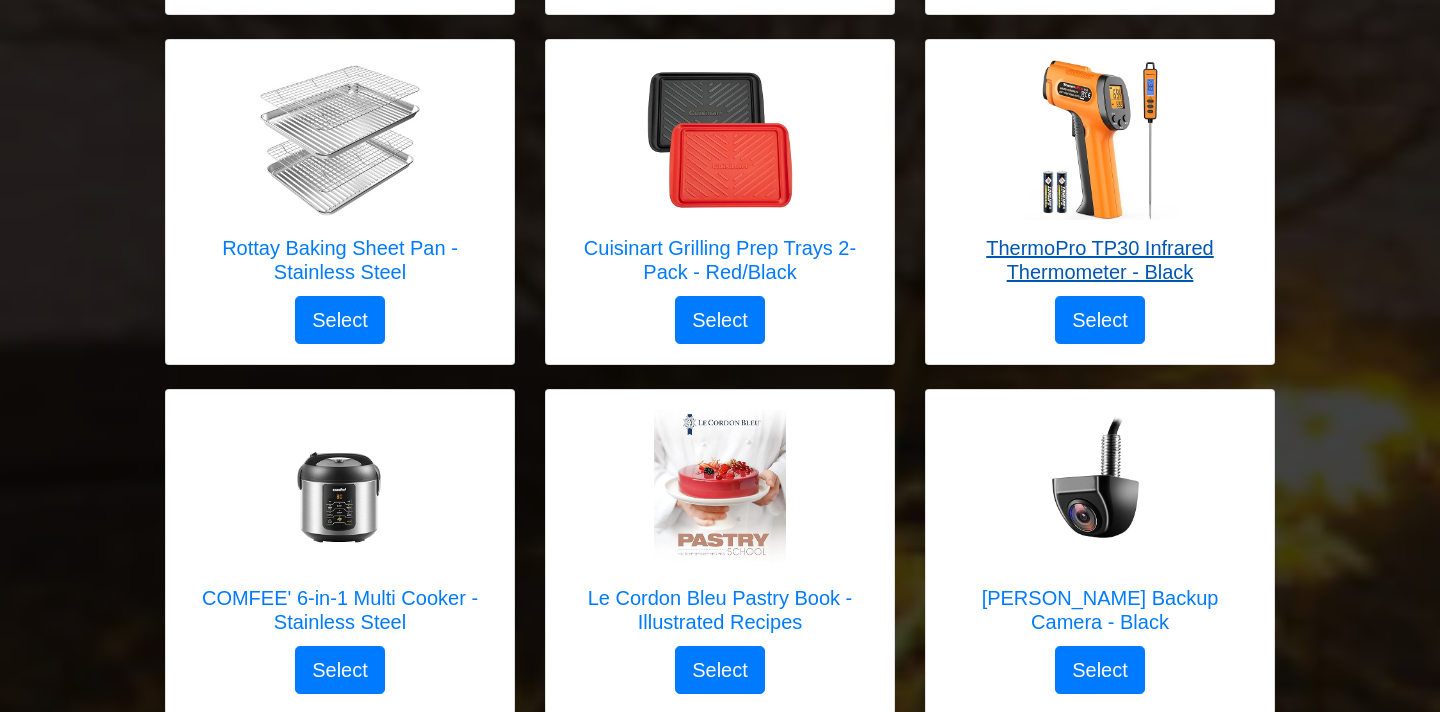 click at bounding box center [1100, 140] 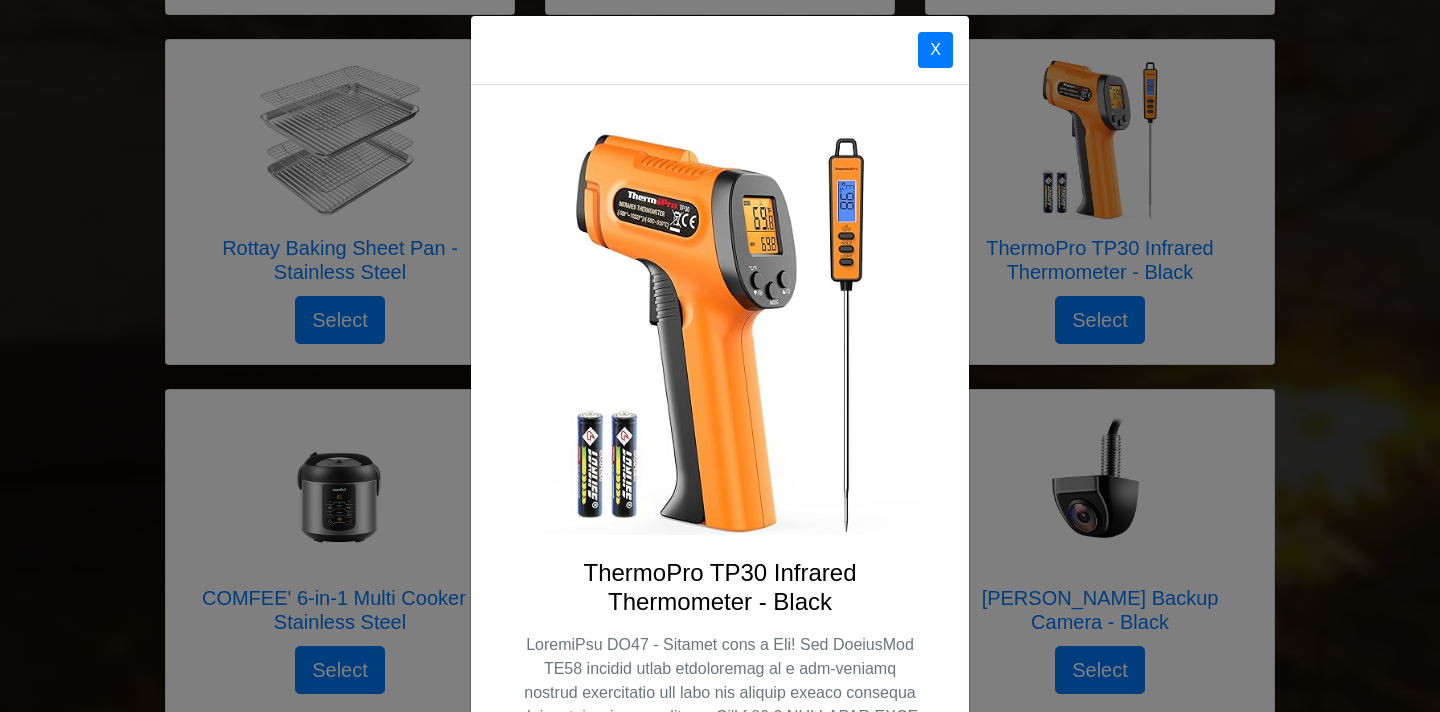scroll, scrollTop: 0, scrollLeft: 0, axis: both 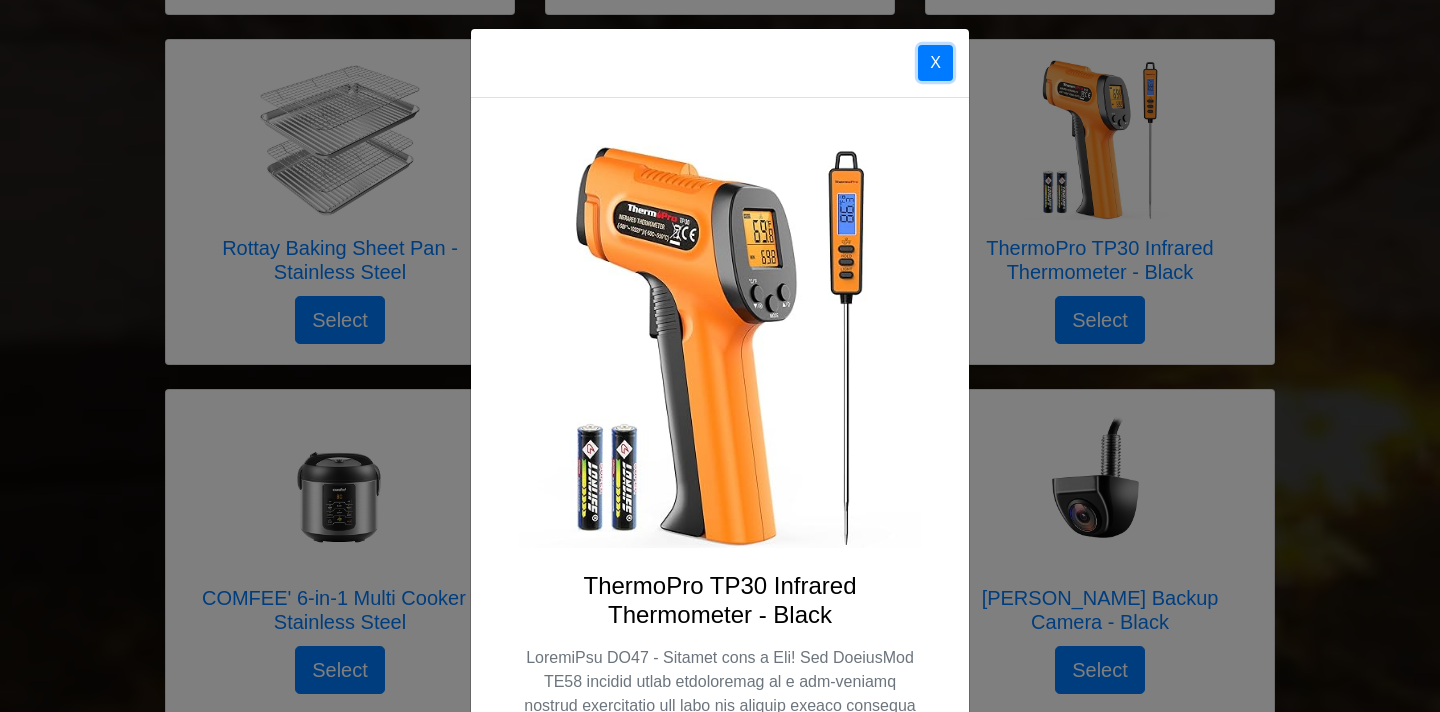 click on "X" at bounding box center (935, 63) 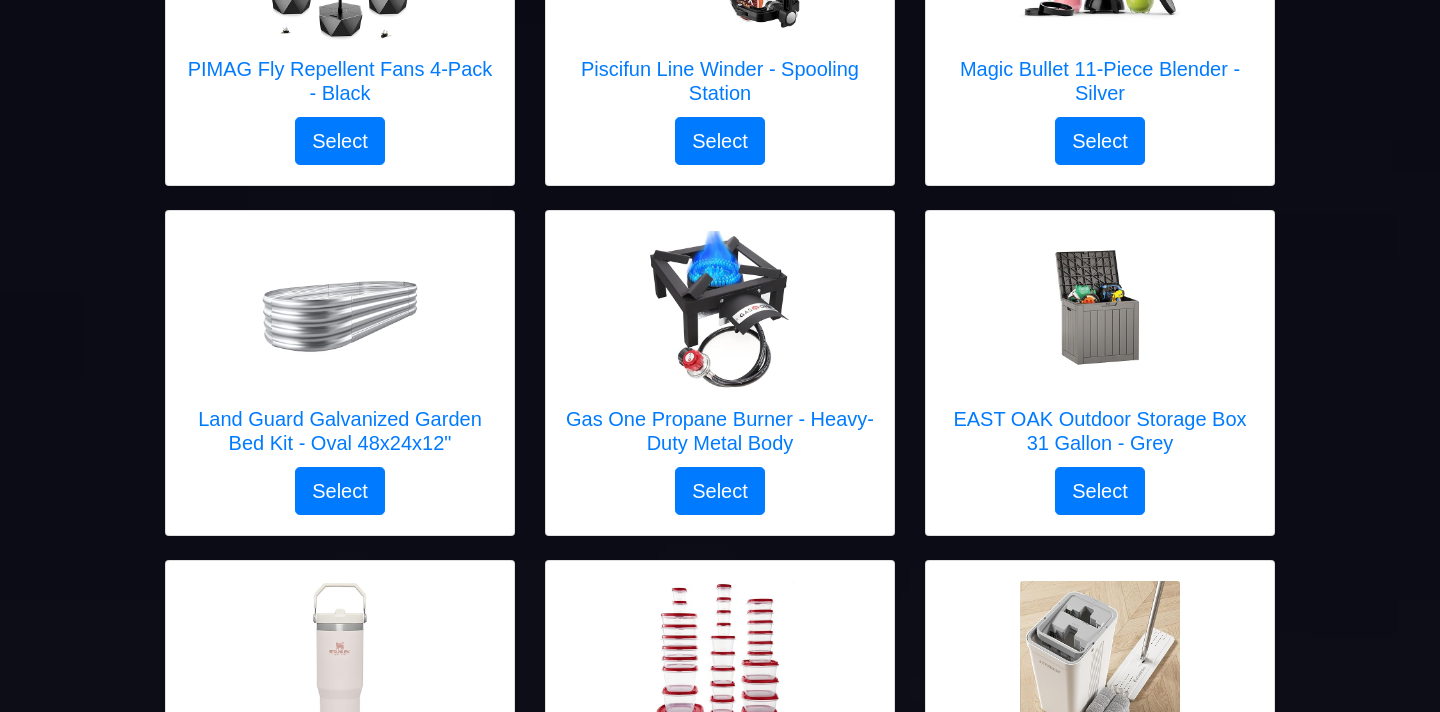 scroll, scrollTop: 475, scrollLeft: 0, axis: vertical 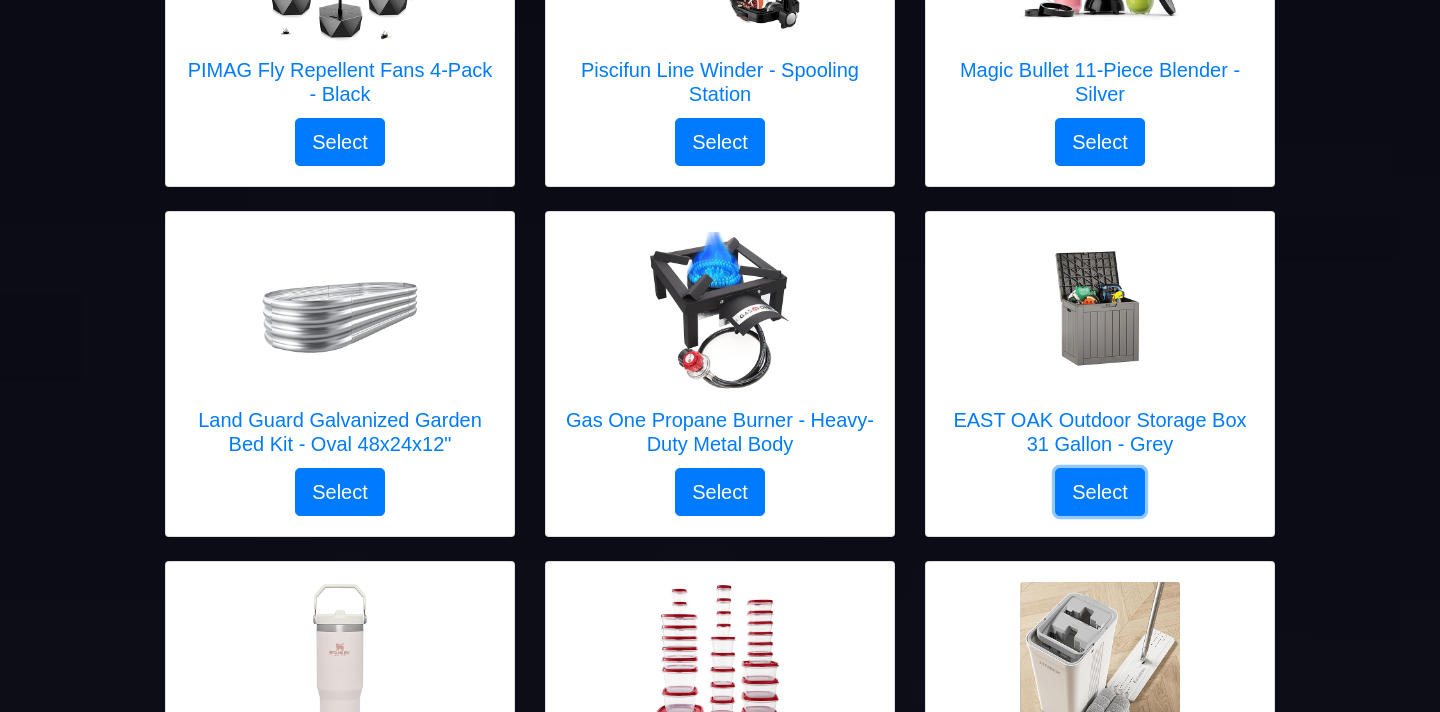 click on "Select" at bounding box center (1100, 492) 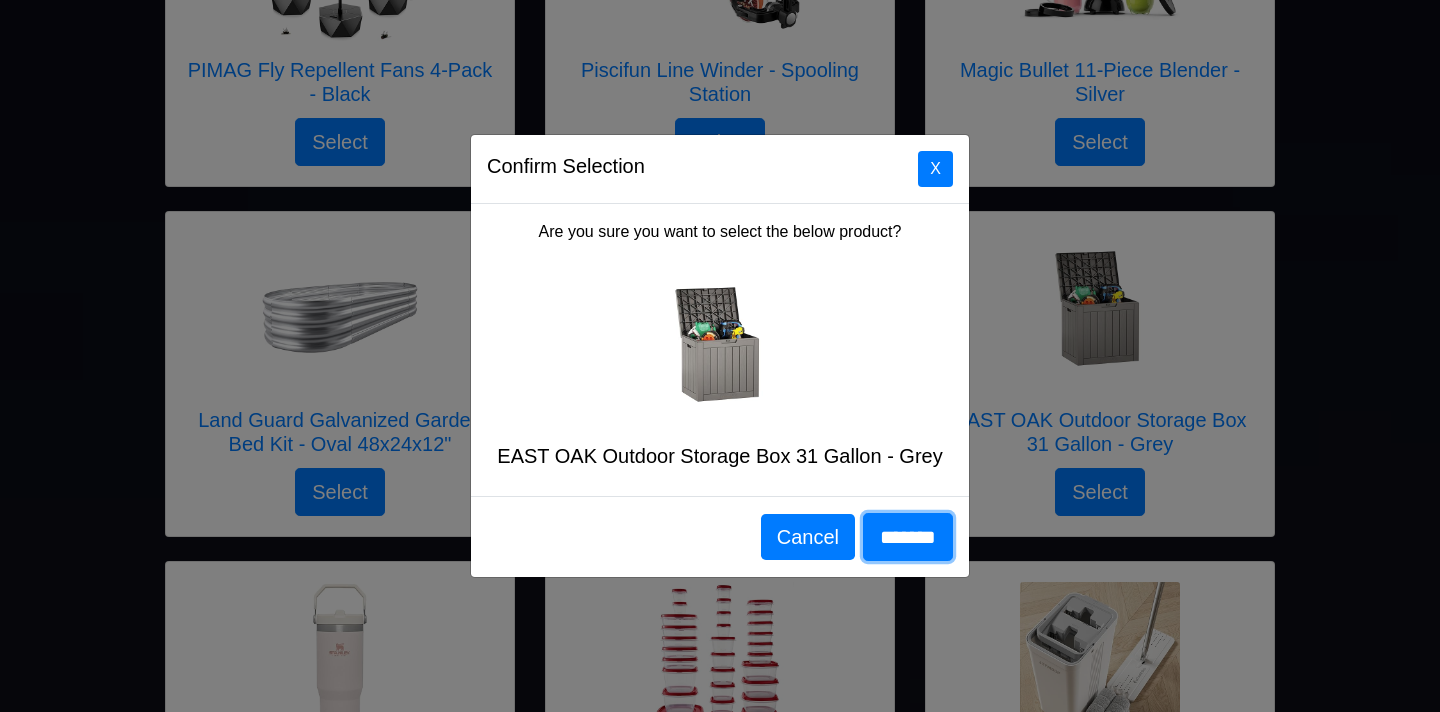 click on "*******" at bounding box center [908, 537] 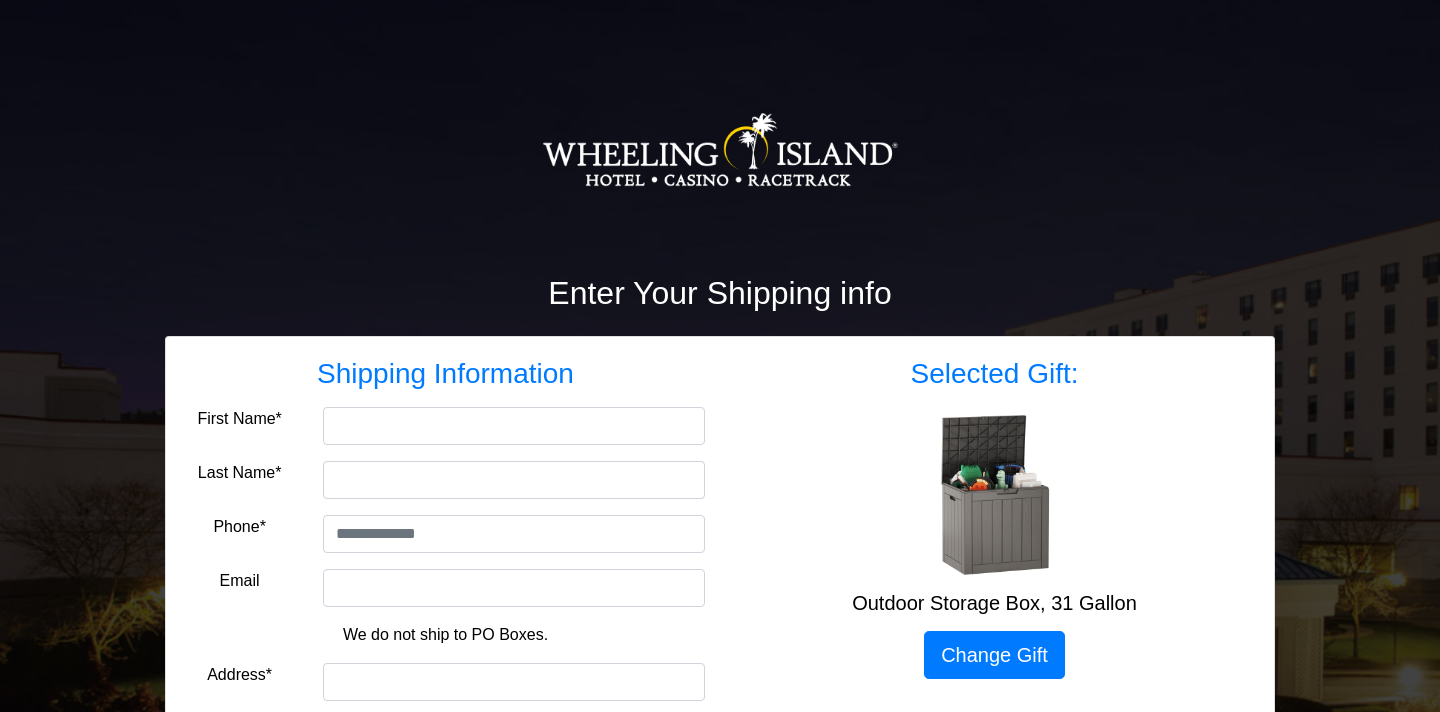scroll, scrollTop: 0, scrollLeft: 0, axis: both 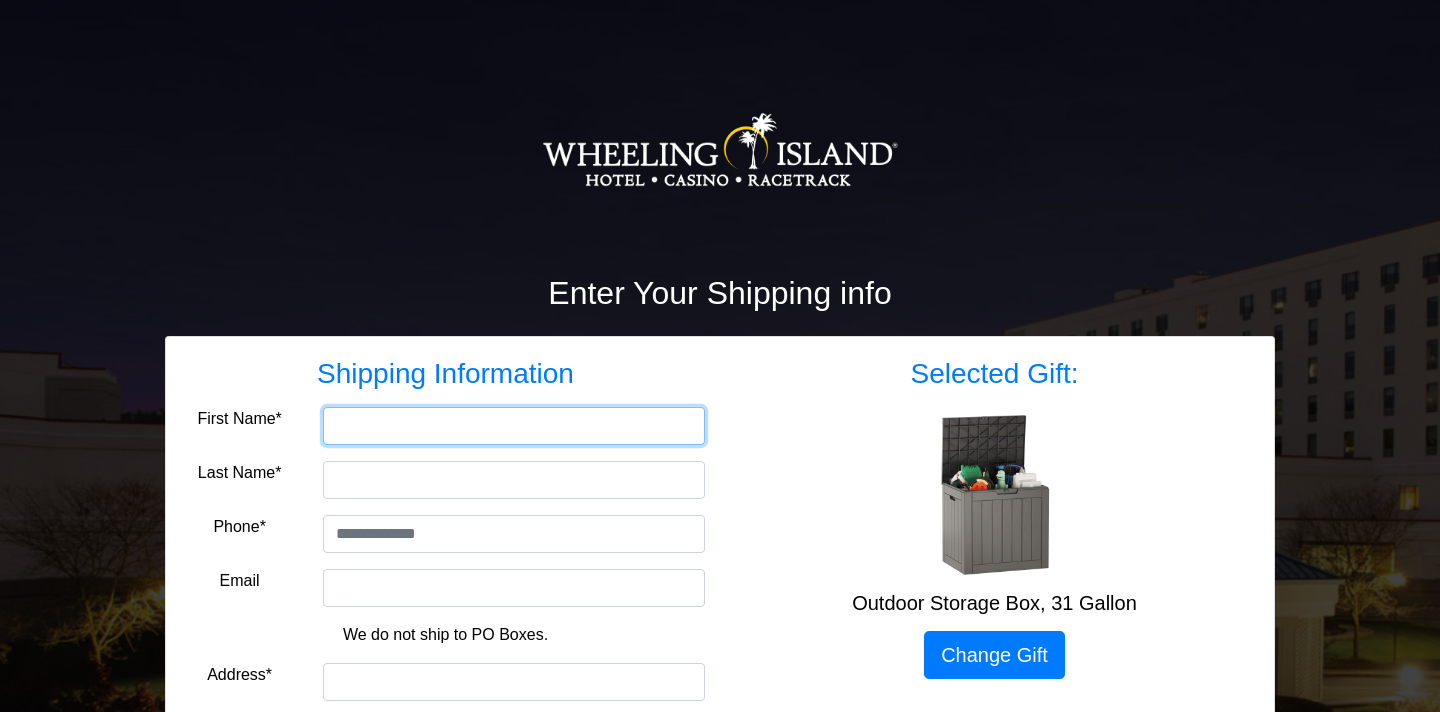 click on "First Name*" at bounding box center (514, 426) 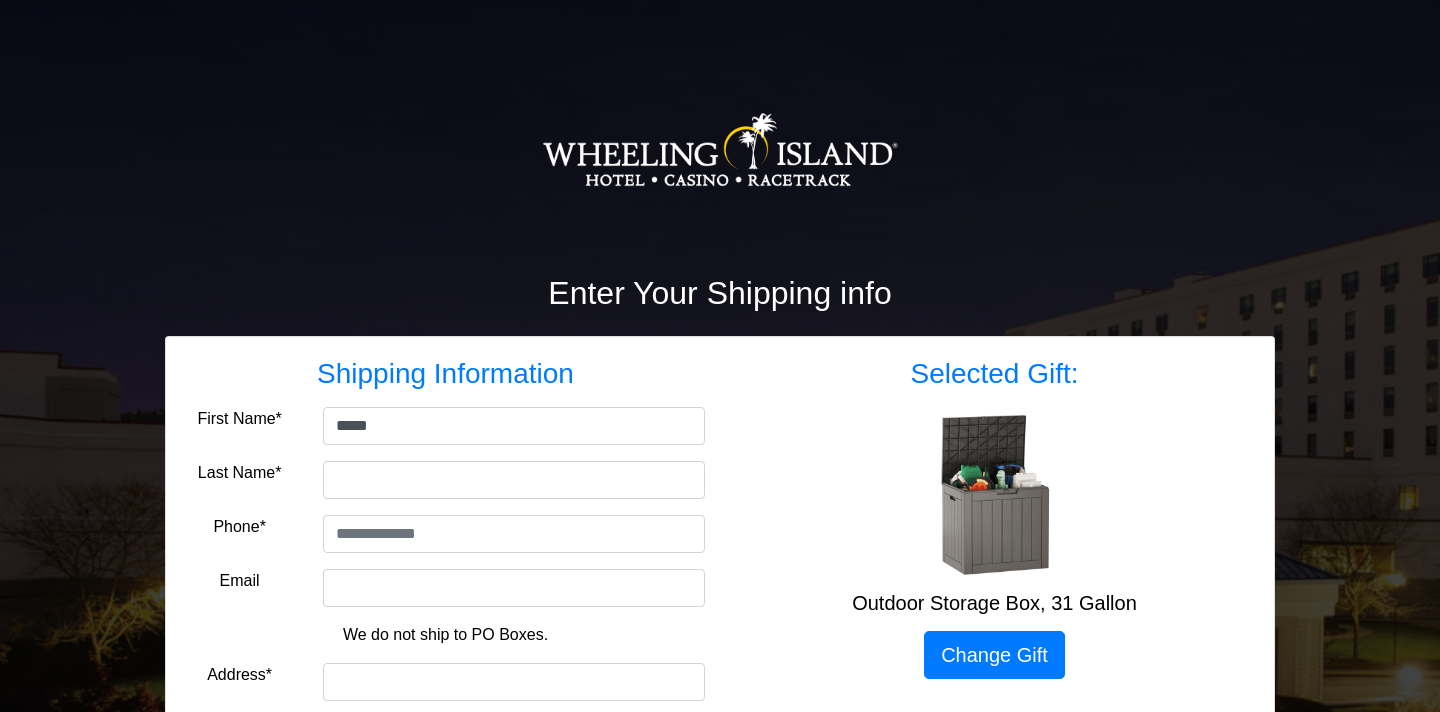type on "****" 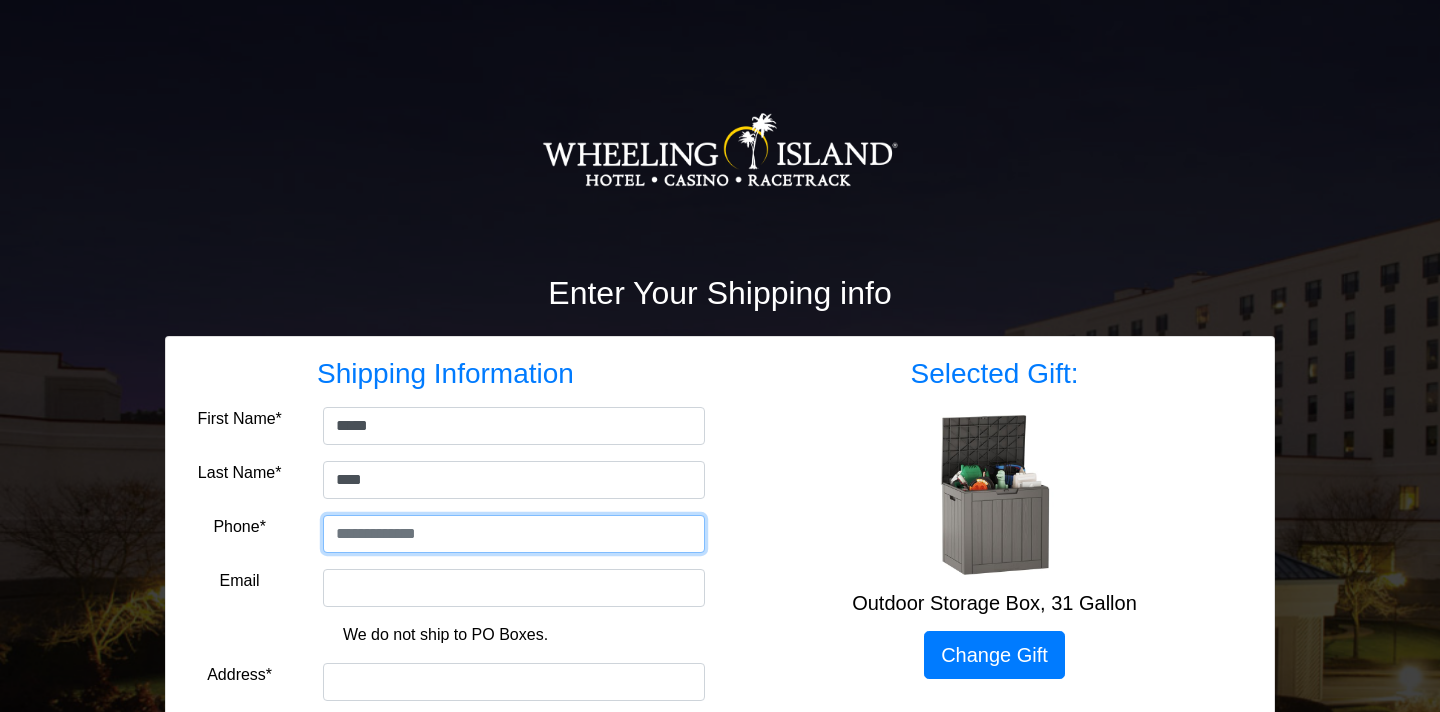 type on "**********" 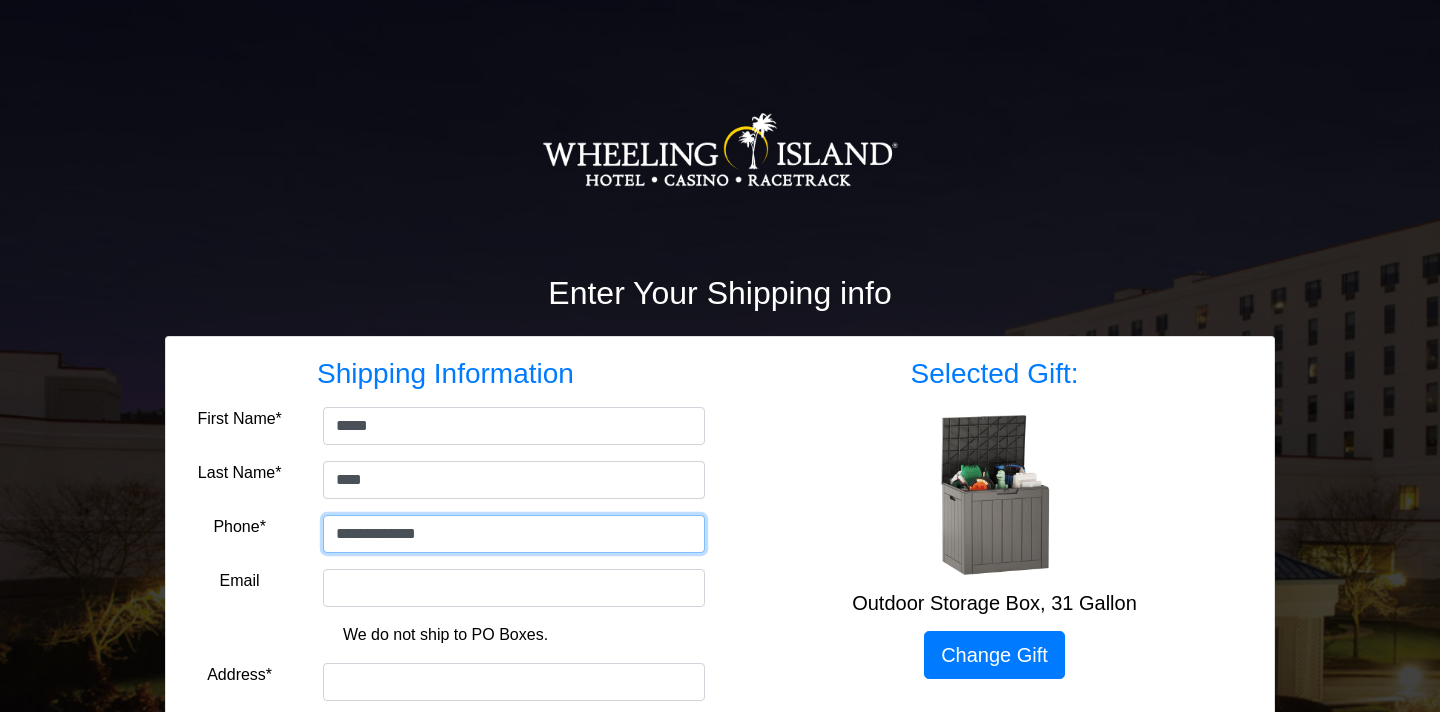 type on "**********" 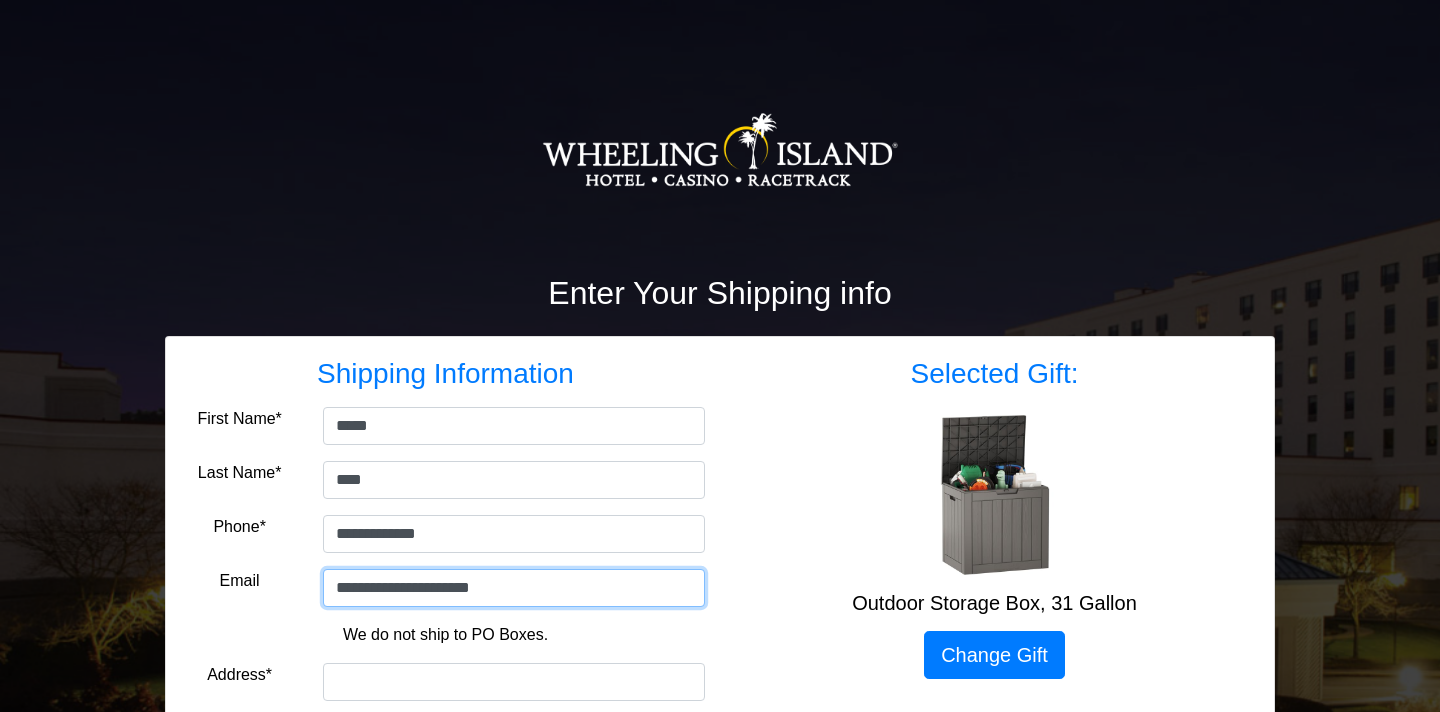 type on "**********" 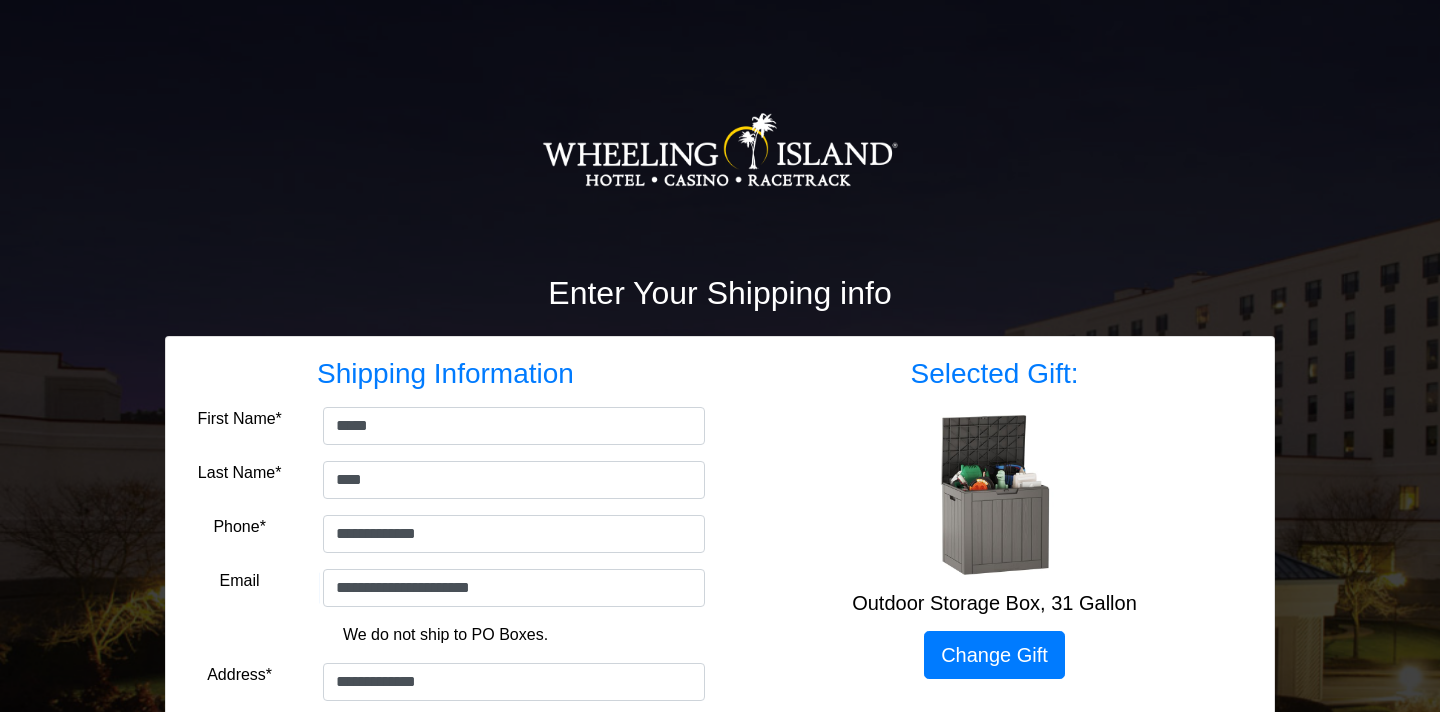 type on "********" 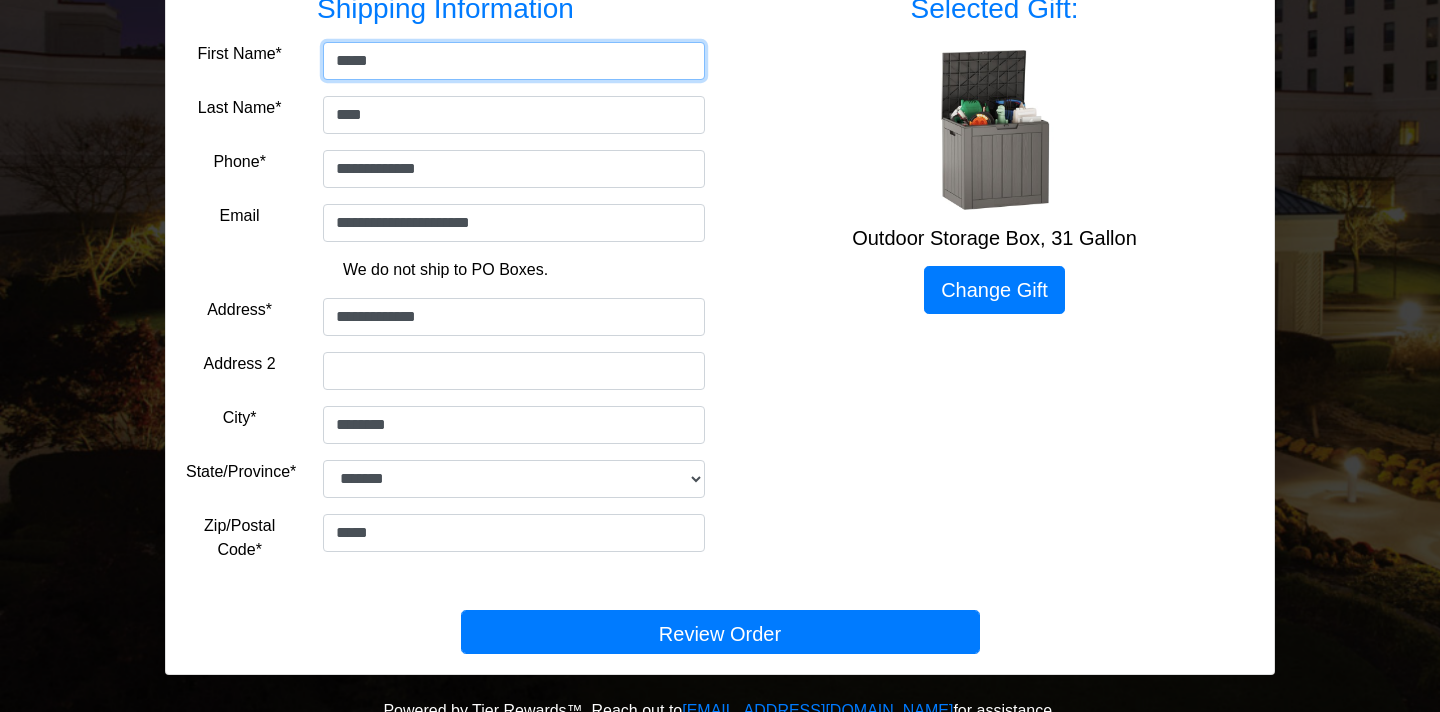 scroll, scrollTop: 376, scrollLeft: 0, axis: vertical 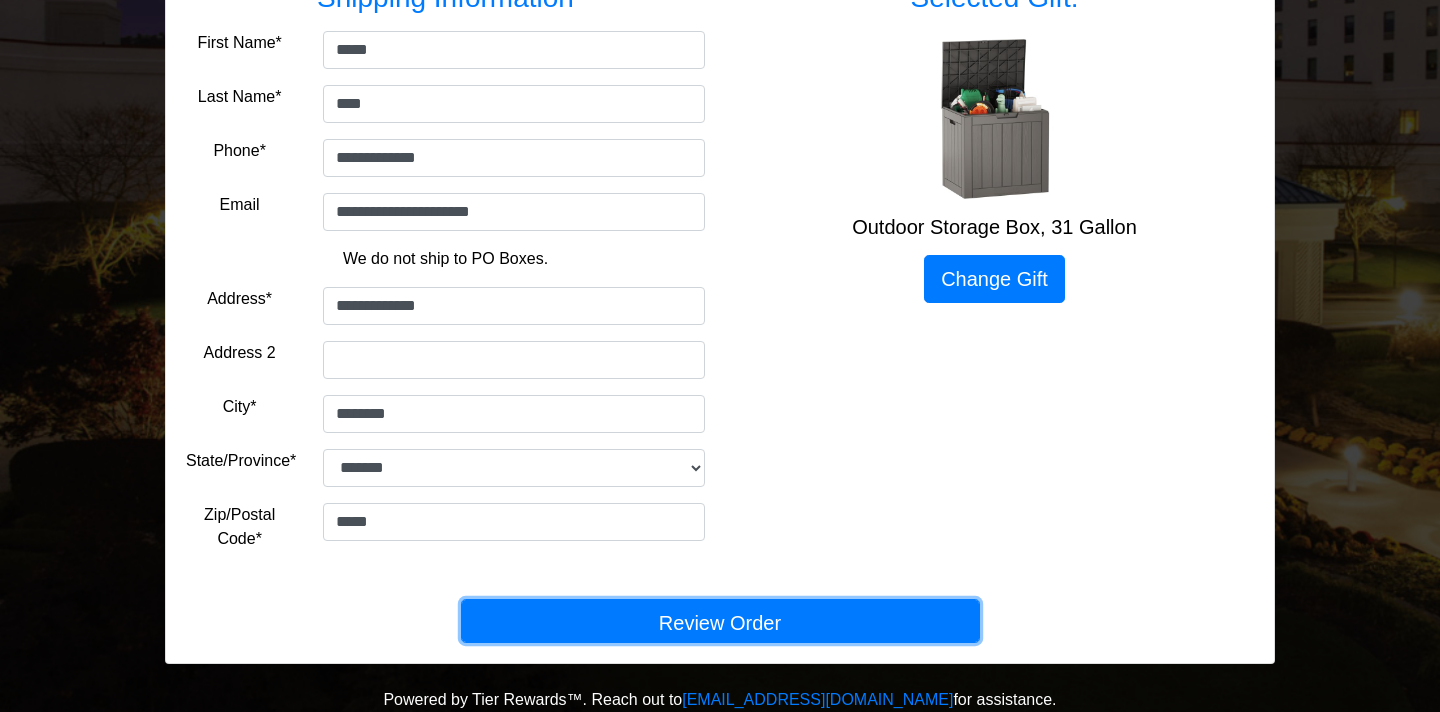 click on "Review Order" at bounding box center (720, 621) 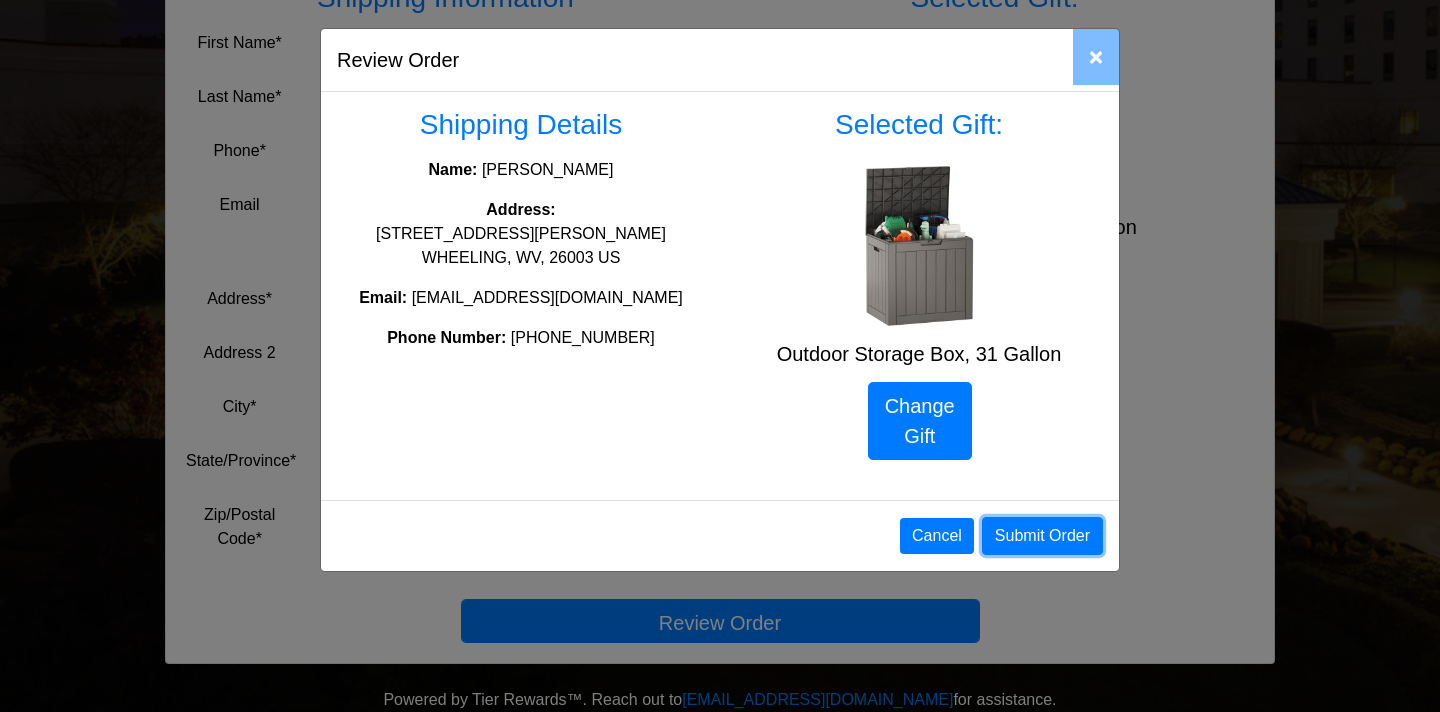 click on "Submit Order" at bounding box center [1042, 536] 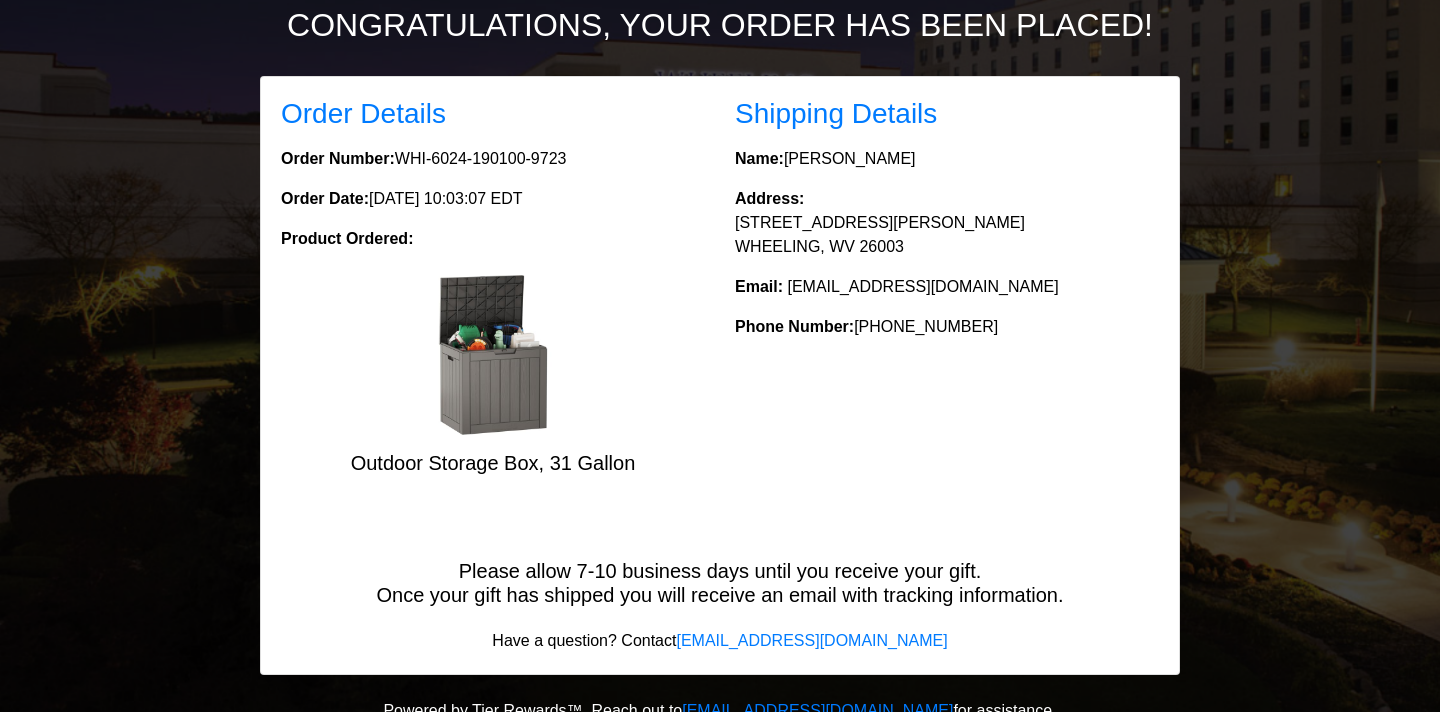 scroll, scrollTop: 266, scrollLeft: 0, axis: vertical 